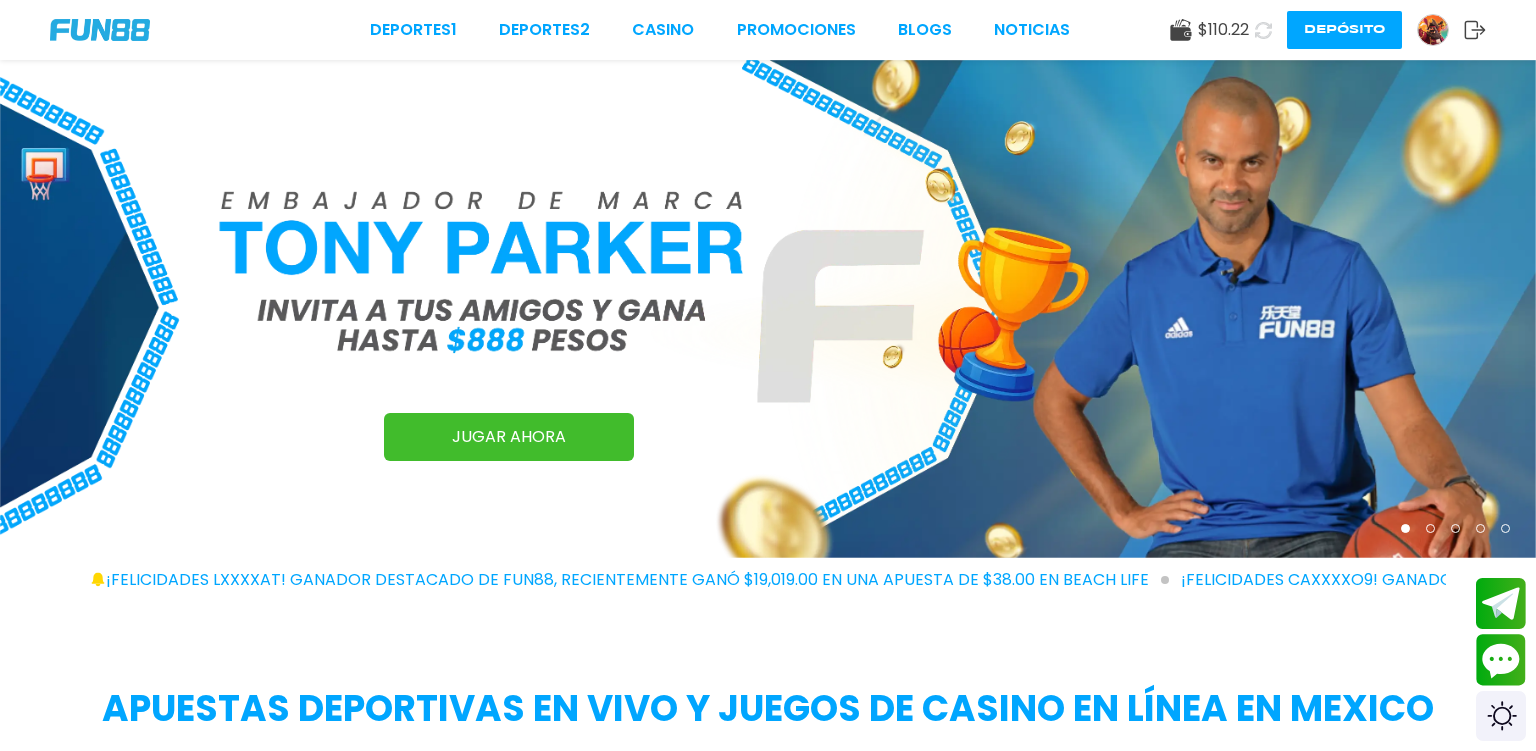scroll, scrollTop: 0, scrollLeft: 0, axis: both 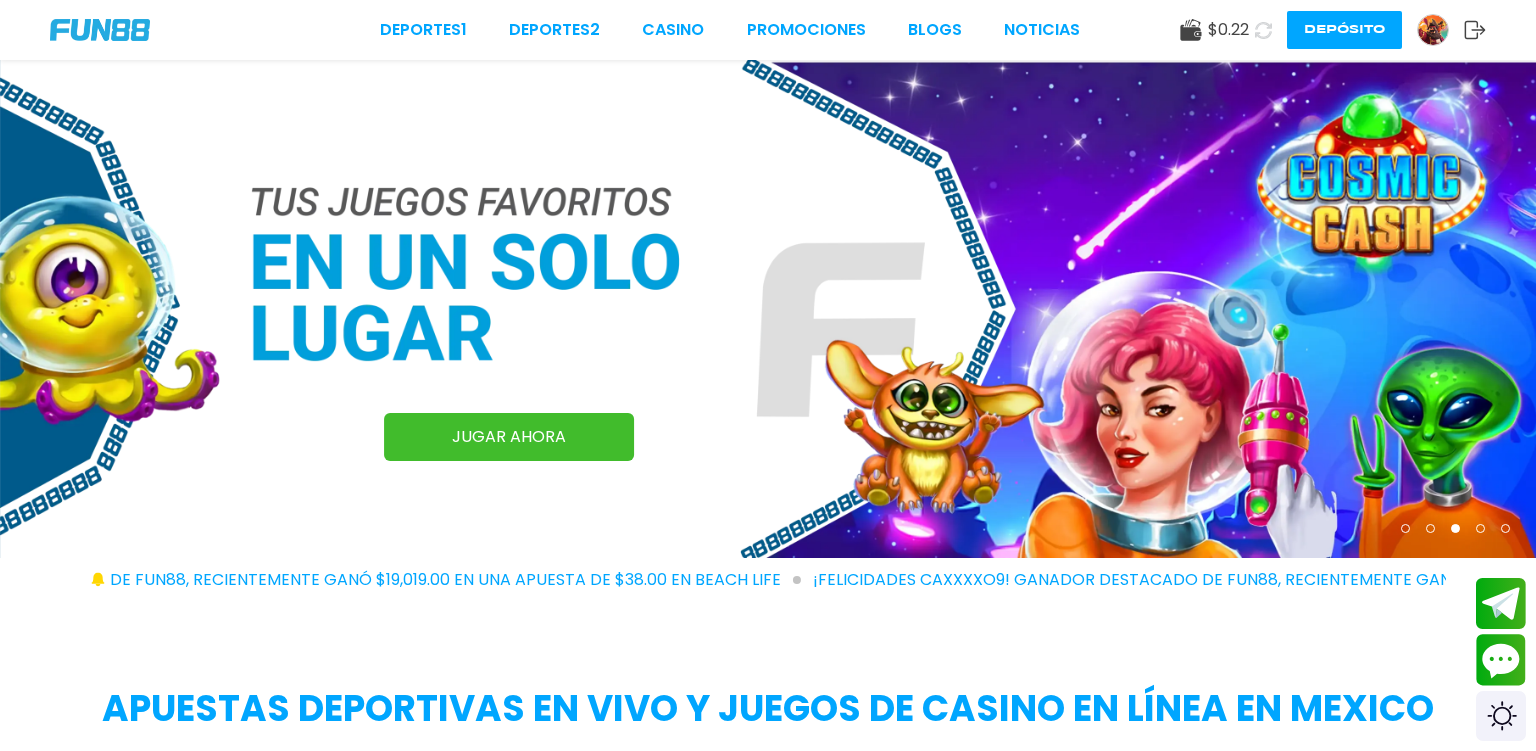 click on "Depósito" at bounding box center [1344, 30] 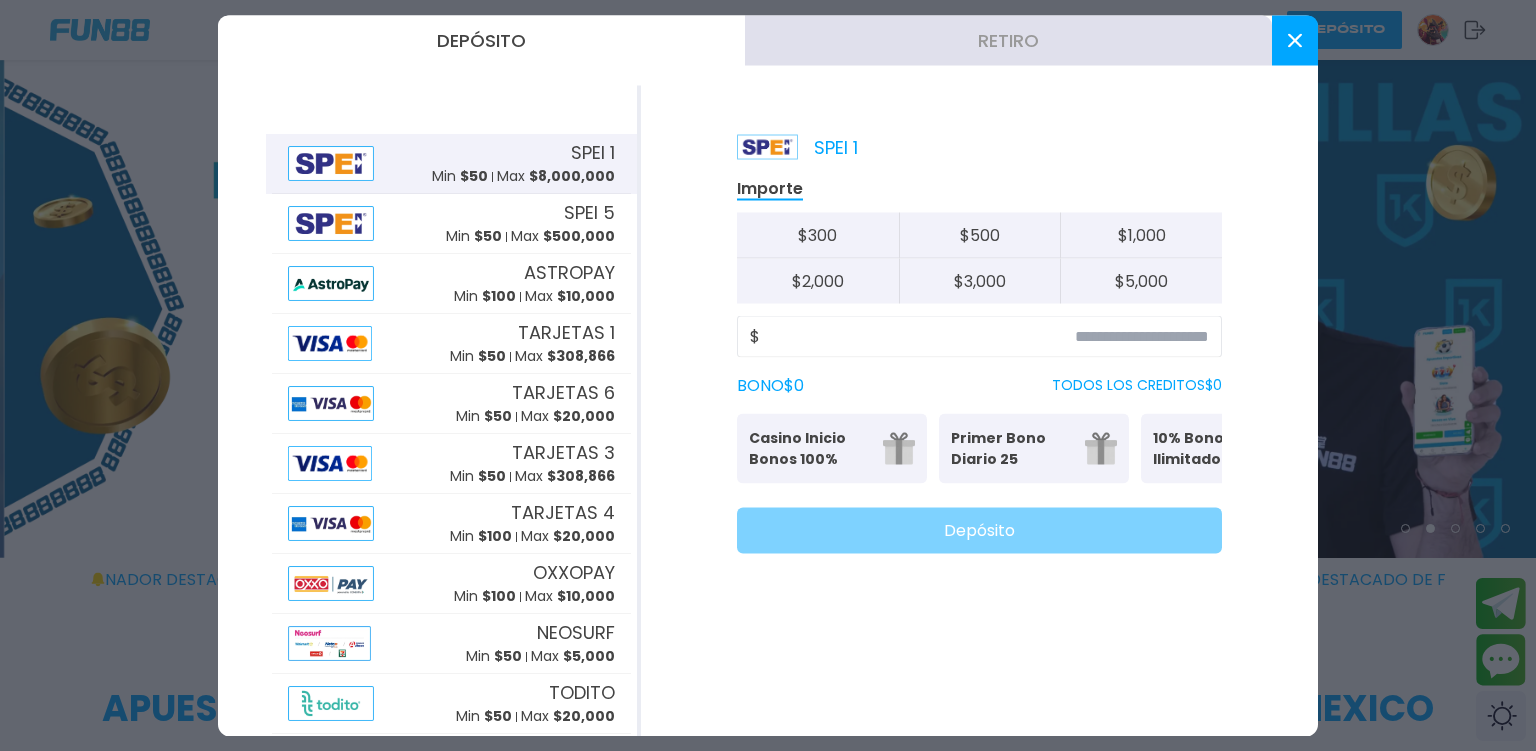 click on "BONO  $ 0 TODOS LOS CREDITOS  $ 0" at bounding box center [979, 385] 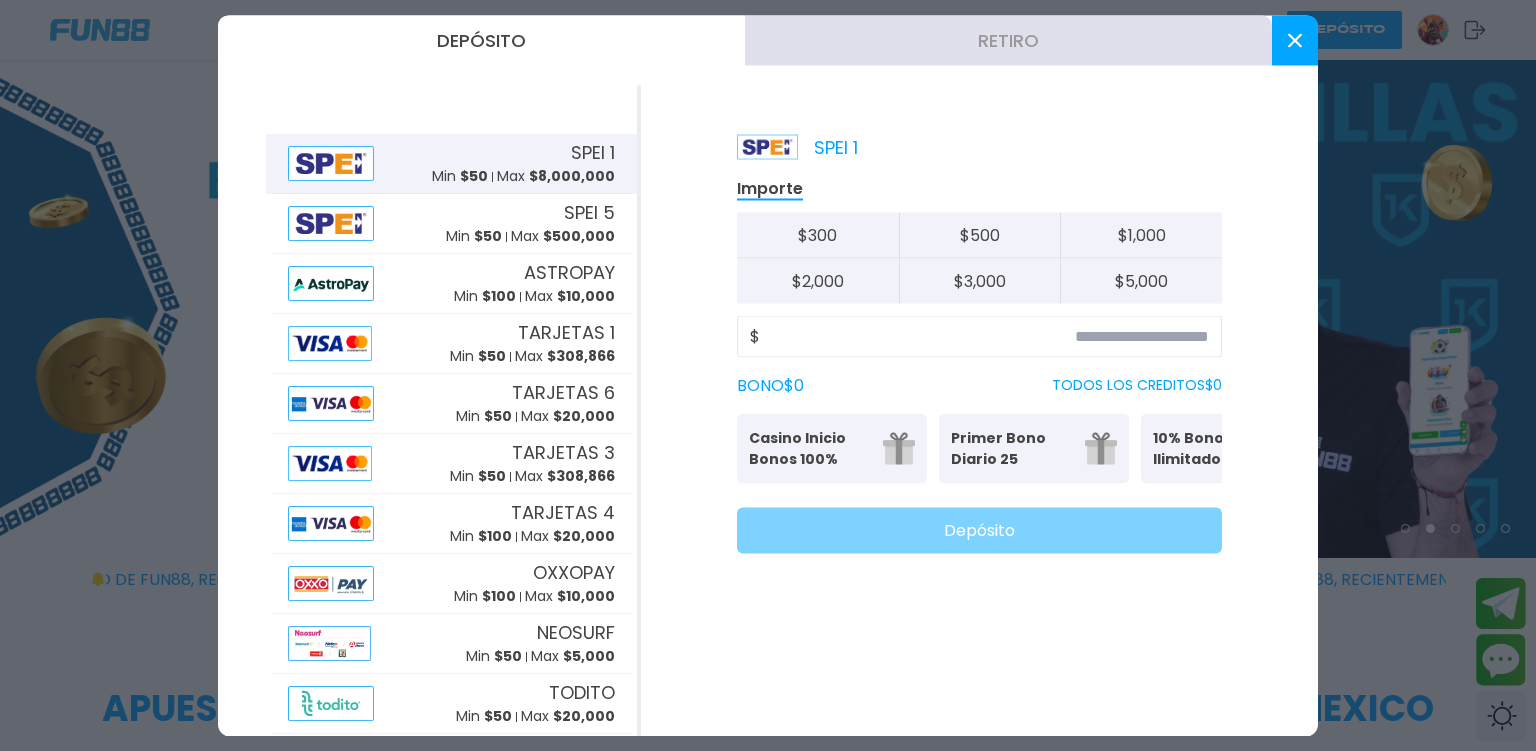 click on "SPEI 1 Importe $  300 $  500 $  1,000 $  2,000 $  3,000 $  5,000 $ BONO  $ 0 TODOS LOS CREDITOS  $ 0 Casino Inicio Bonos 100% Es necesario apostar 30 veces. Primer Bono Diario 25 Tu primer bono diario 10% Bono Ilimitado Bono del 10%: (Sin límite de Retiro) Depósito" at bounding box center [979, 410] 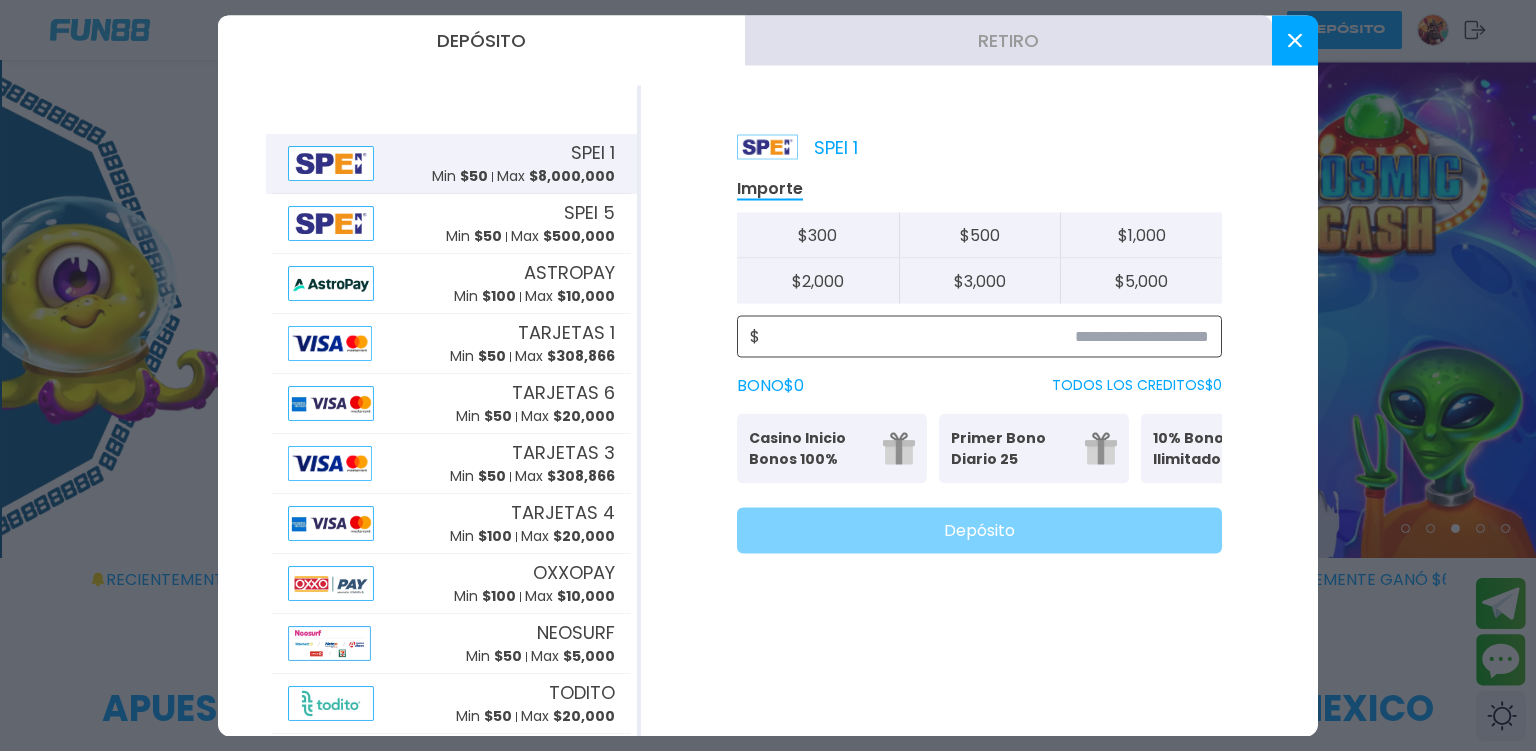 click at bounding box center (984, 336) 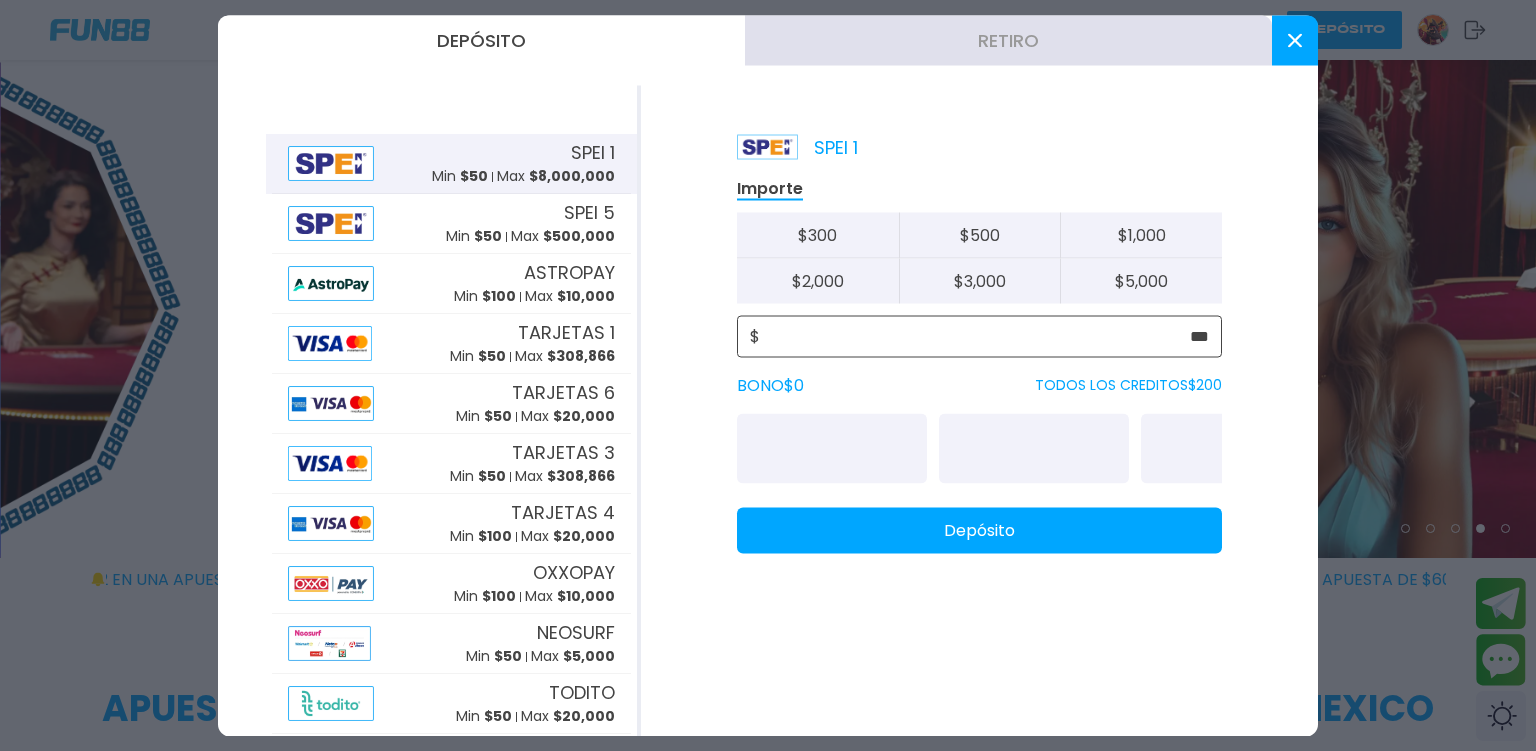 type on "***" 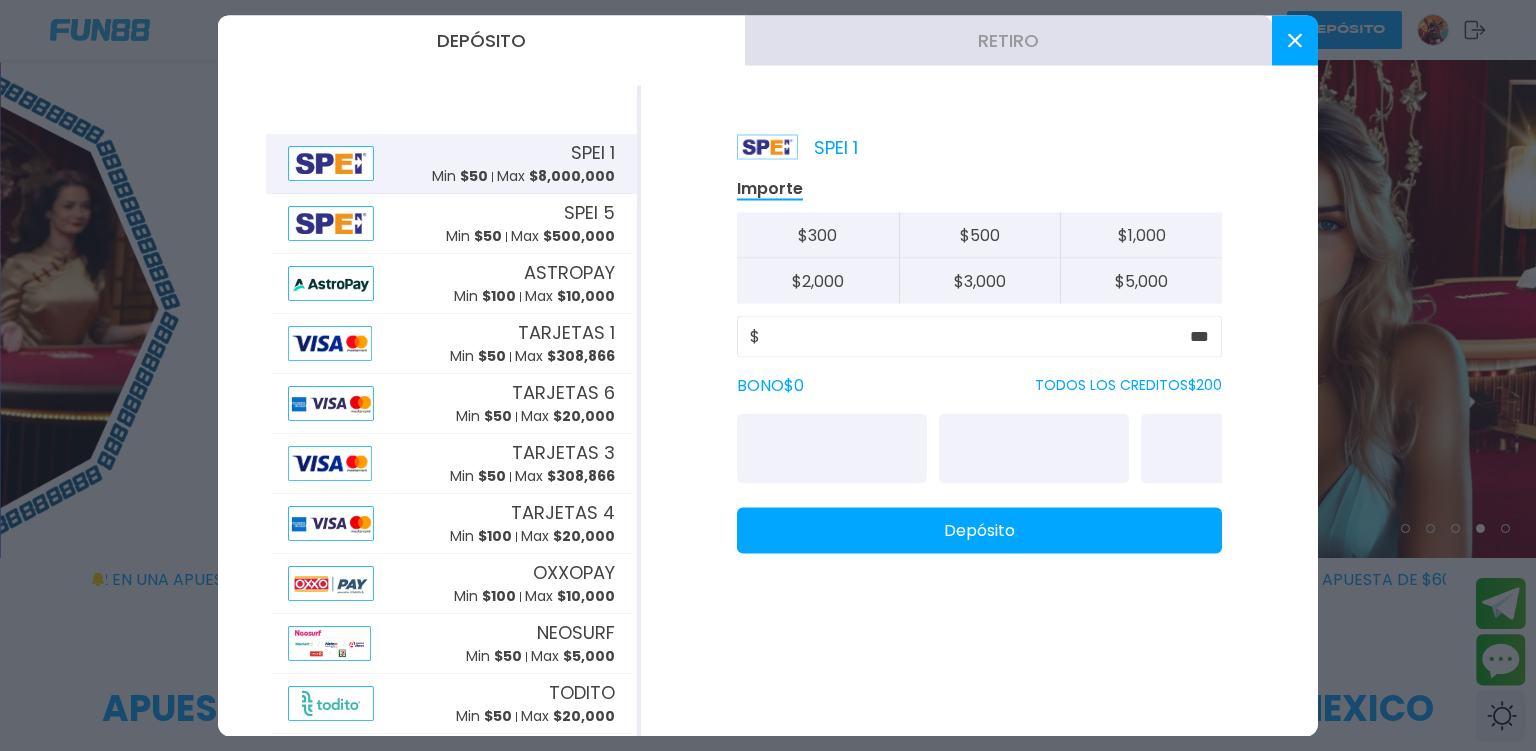 click on "SPEI 1 Importe $  300 $  500 $  1,000 $  2,000 $  3,000 $  5,000 $ *** BONO  $ 0 TODOS LOS CREDITOS  $ 200 Depósito" at bounding box center [979, 410] 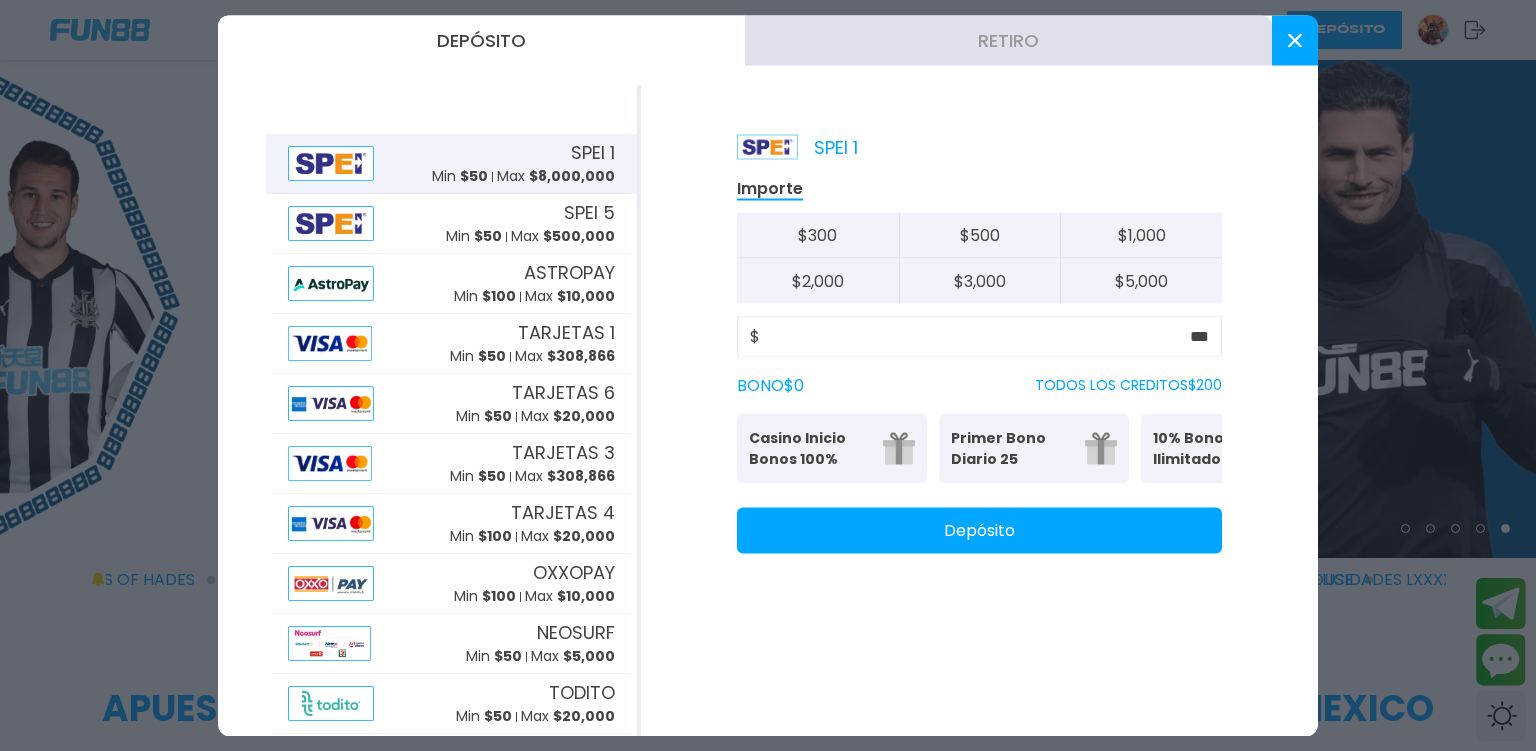 drag, startPoint x: 1147, startPoint y: 440, endPoint x: 1022, endPoint y: 449, distance: 125.32358 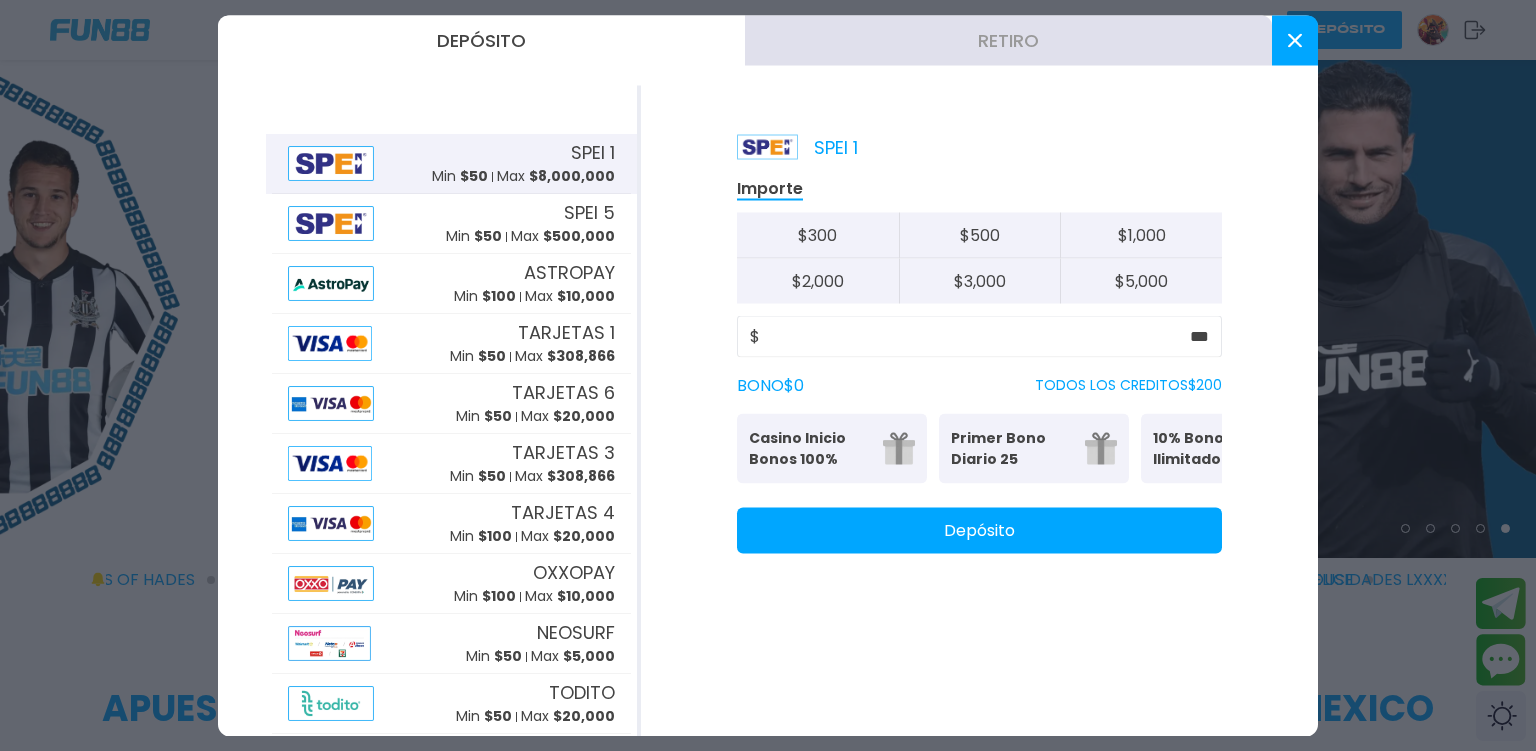 click on "Casino Inicio Bonos 100% Es necesario apostar 30 veces. Primer Bono Diario 25 Tu primer bono diario 10% Bono Ilimitado Bono del 10%: (Sin límite de Retiro)" 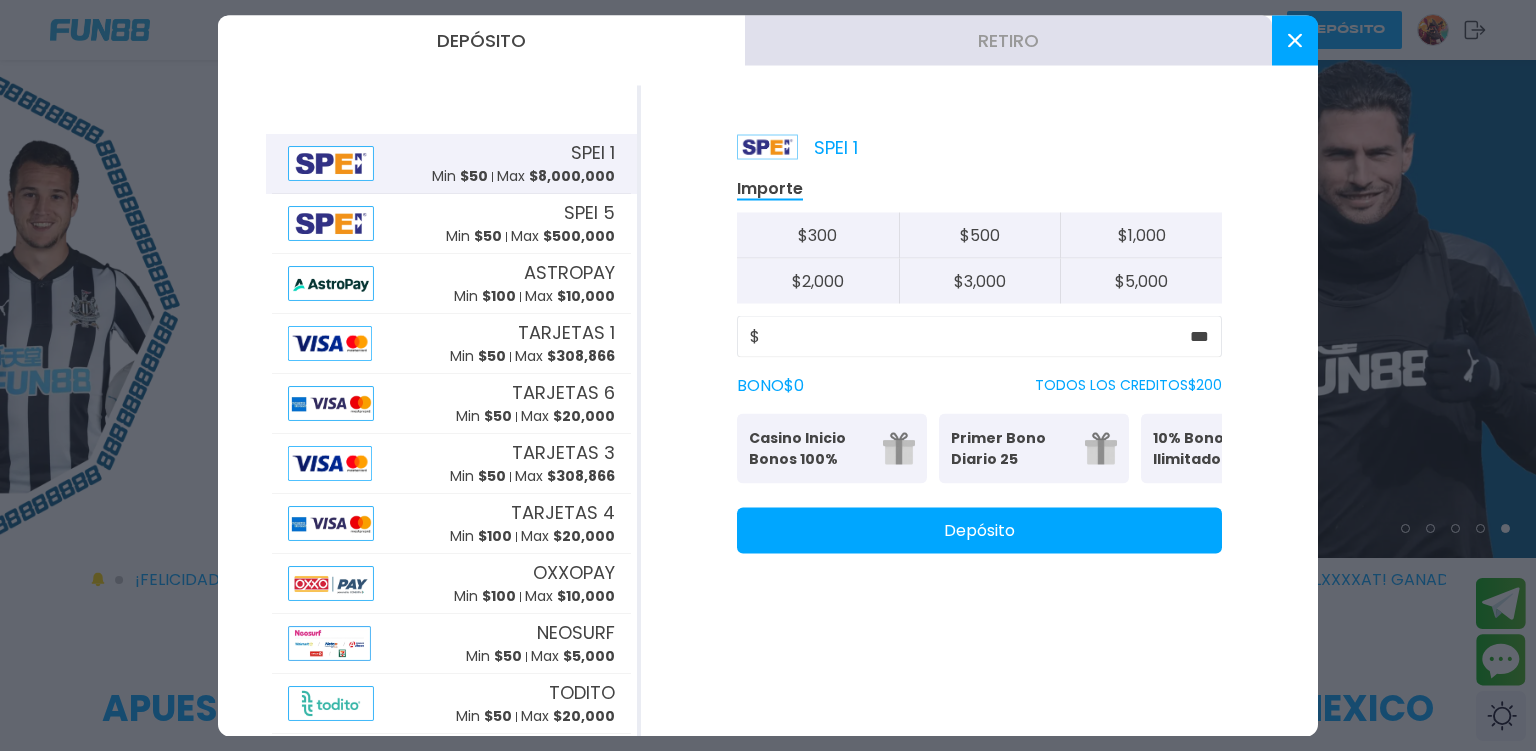 click on "Casino Inicio Bonos 100%" at bounding box center [810, 448] 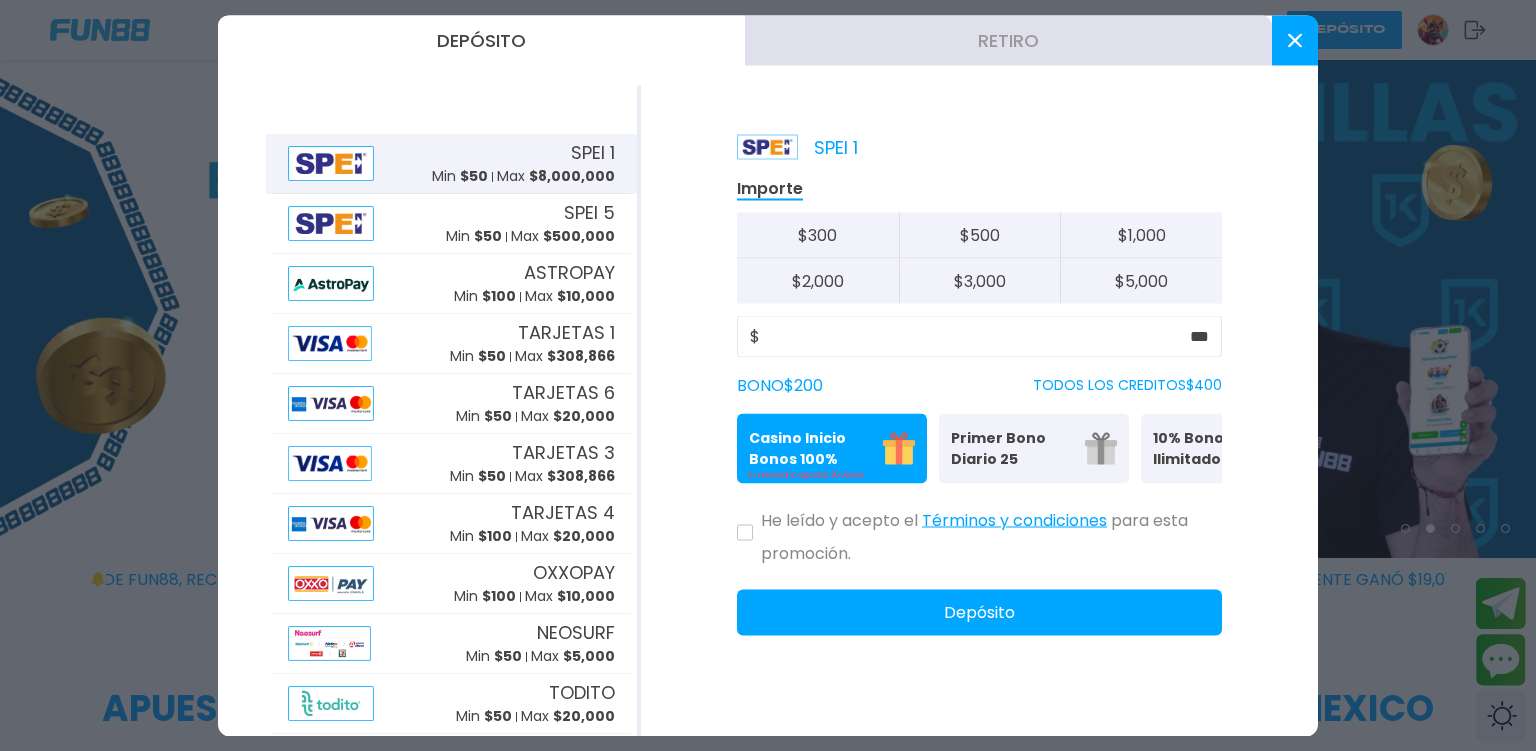 click on "Primer Bono Diario 25" at bounding box center [1012, 448] 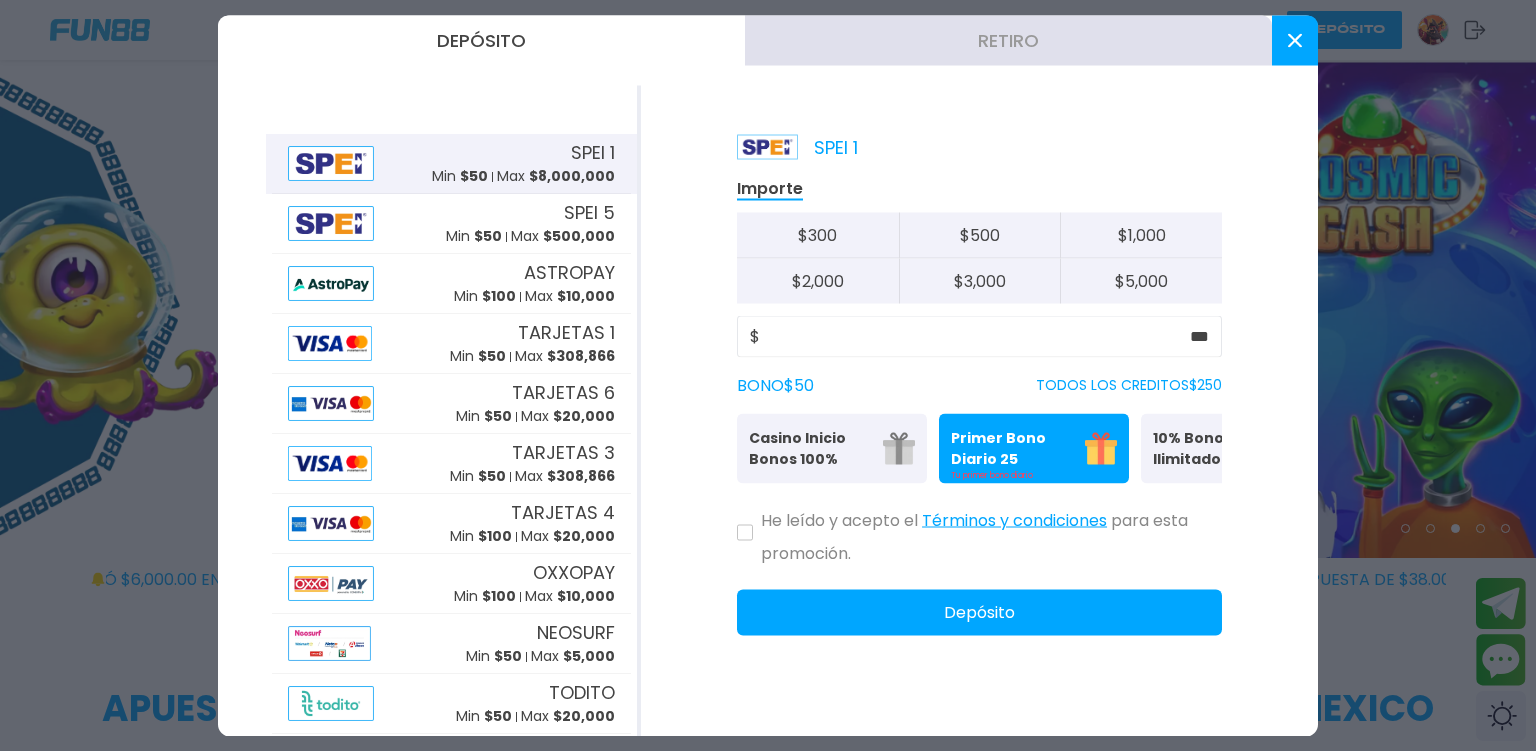 click on "Tu primer bono diario" at bounding box center (1034, 475) 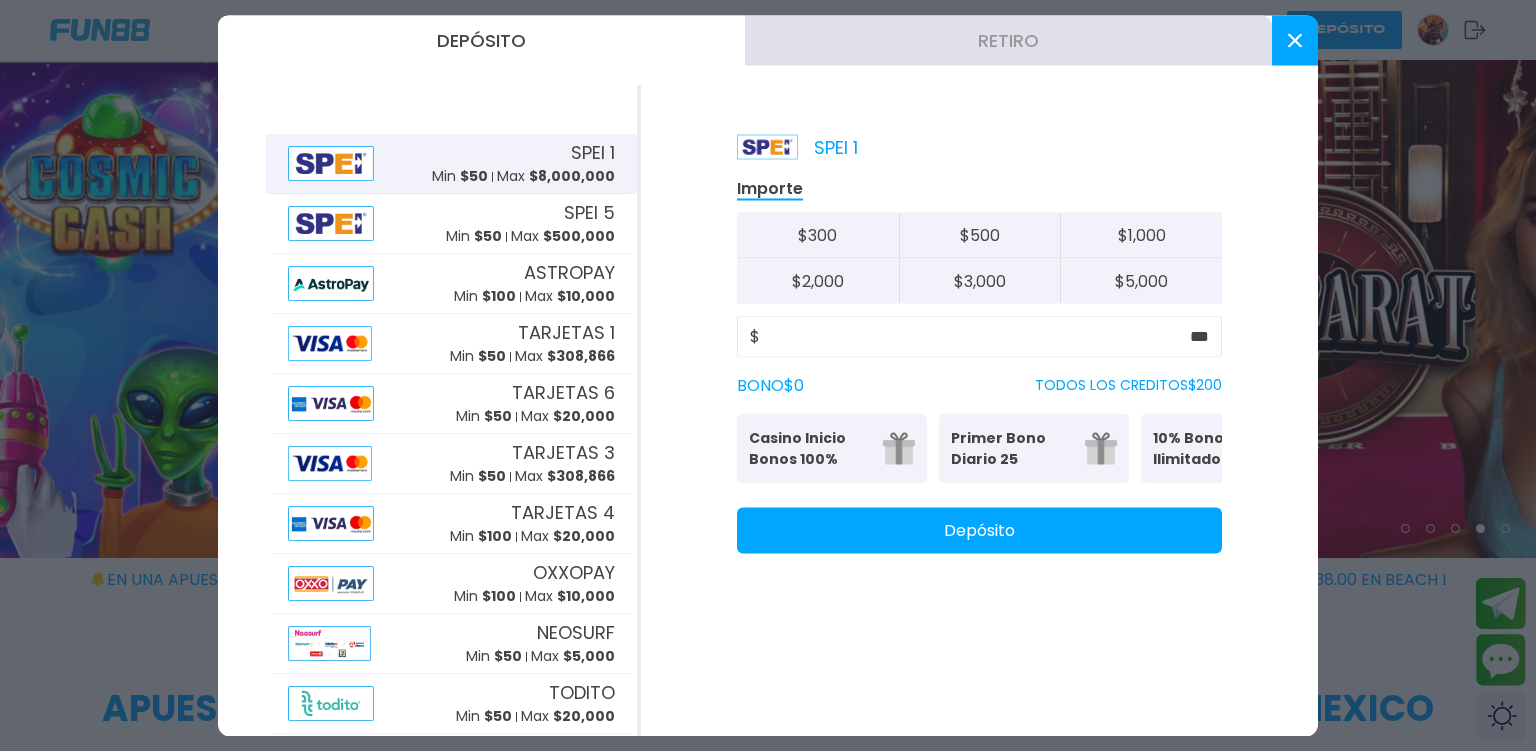 click on "Primer Bono Diario 25" at bounding box center (1012, 448) 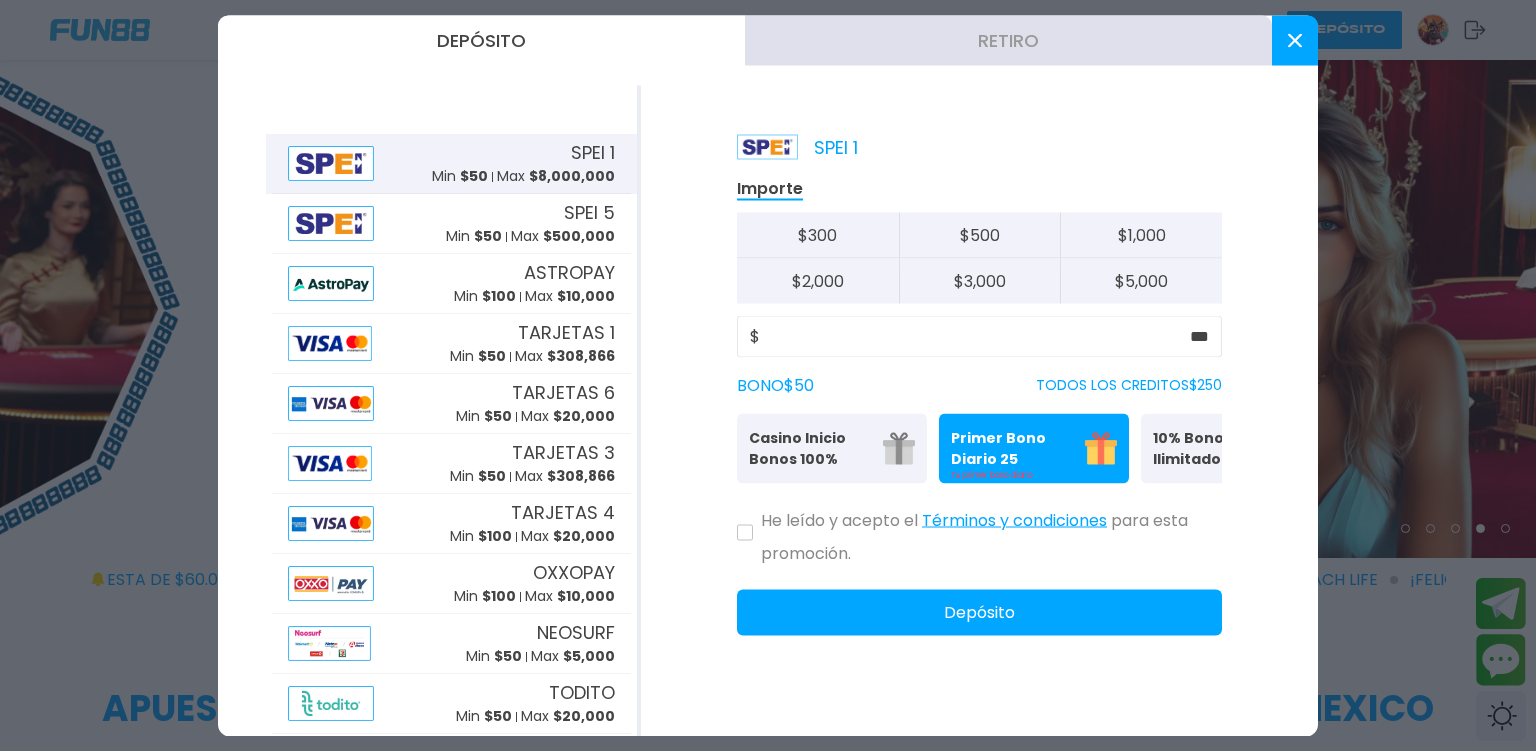 drag, startPoint x: 1173, startPoint y: 440, endPoint x: 1067, endPoint y: 445, distance: 106.11786 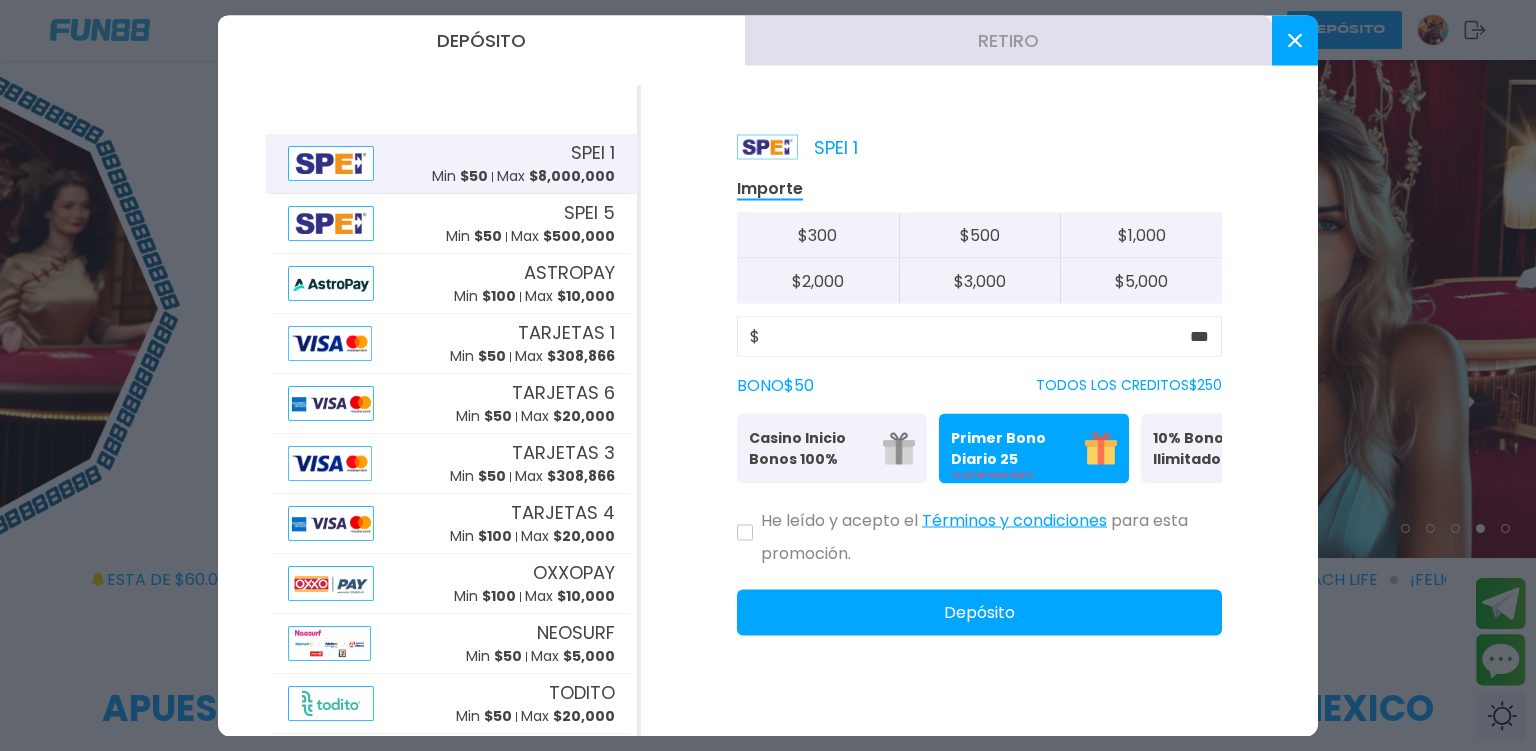 click on "Casino Inicio Bonos 100% Es necesario apostar 30 veces. Primer Bono Diario 25 Tu primer bono diario 10% Bono Ilimitado Bono del 10%: (Sin límite de Retiro)" 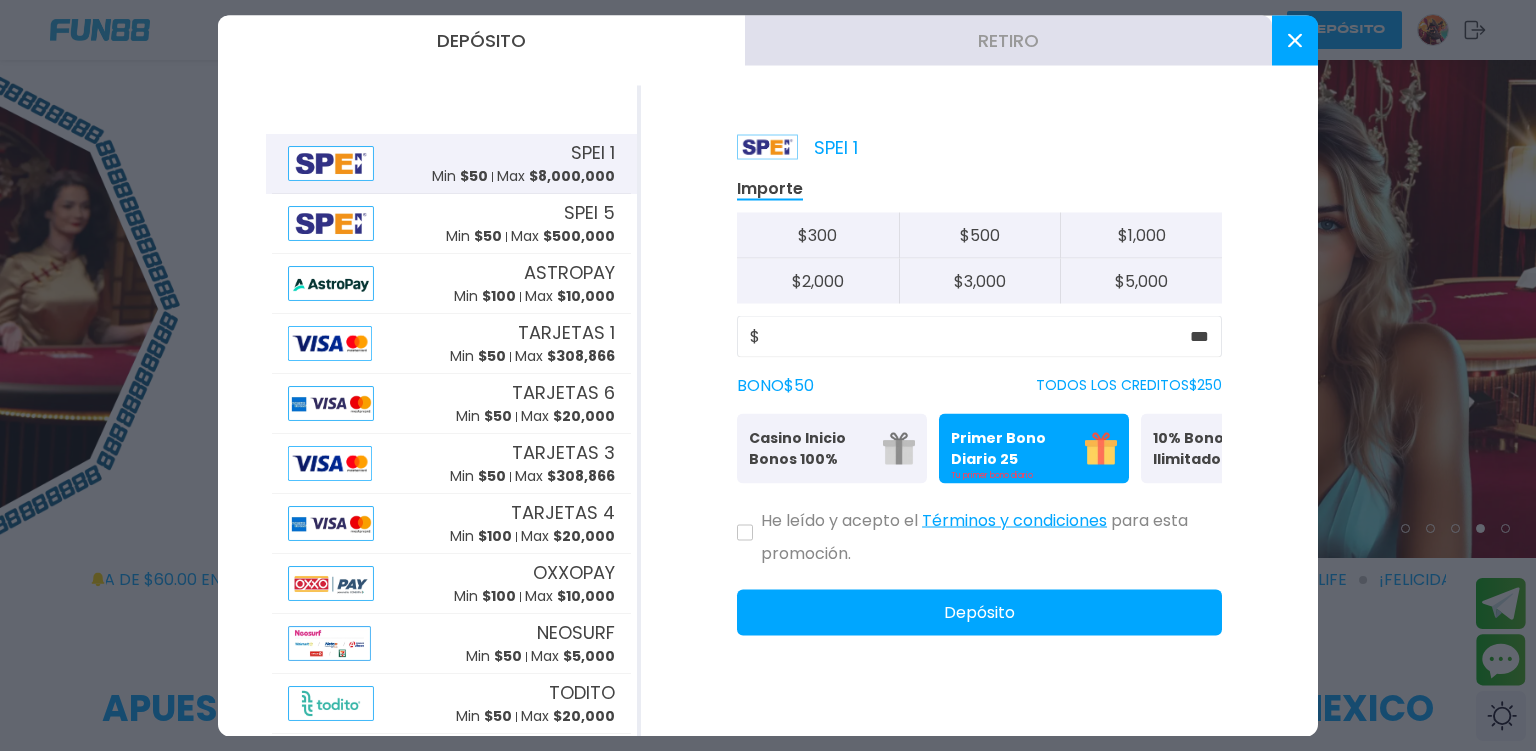 click on "10% Bono Ilimitado" at bounding box center [1214, 448] 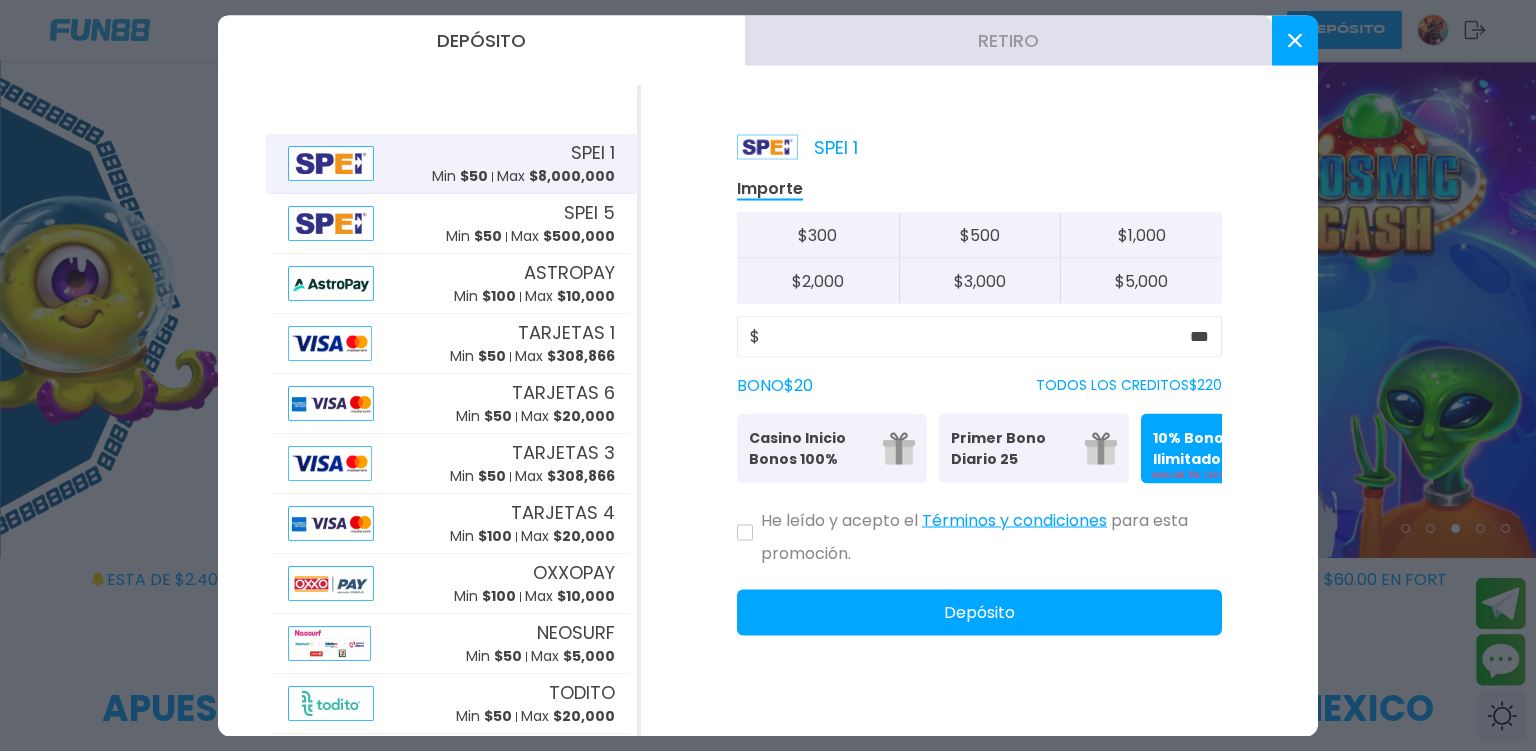 click on "10% Bono Ilimitado" at bounding box center (1214, 448) 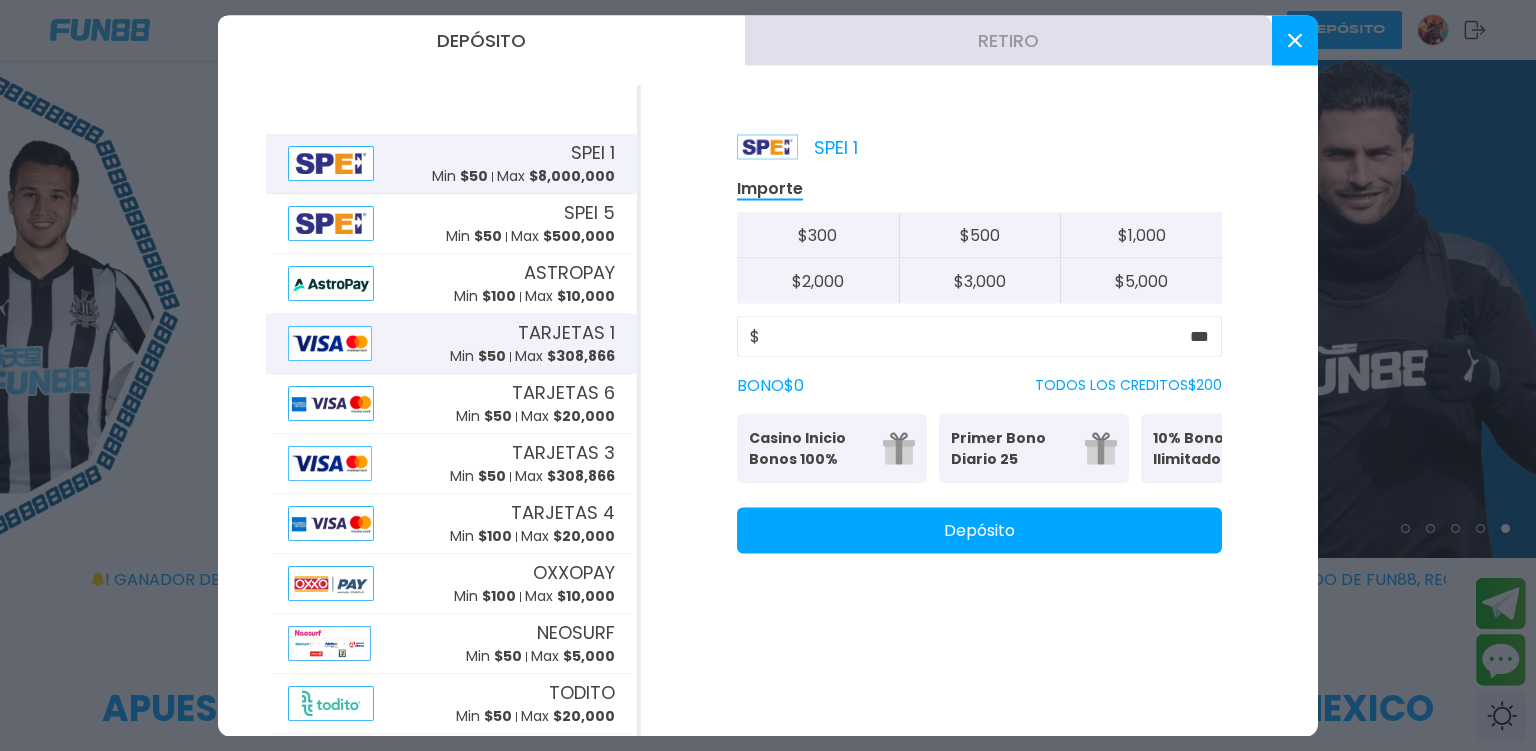 click on "Min   $ 50" at bounding box center [478, 356] 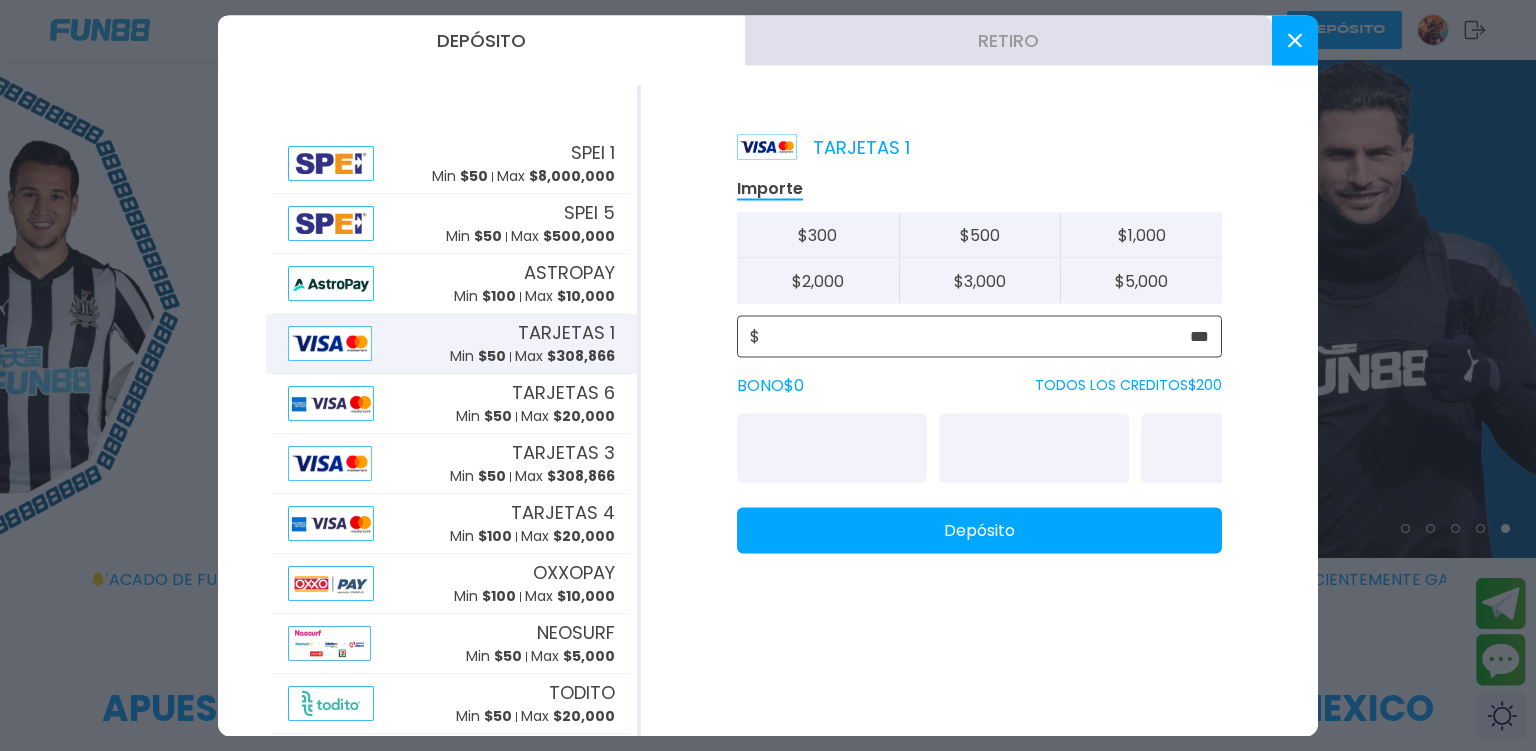 click on "***" at bounding box center [984, 336] 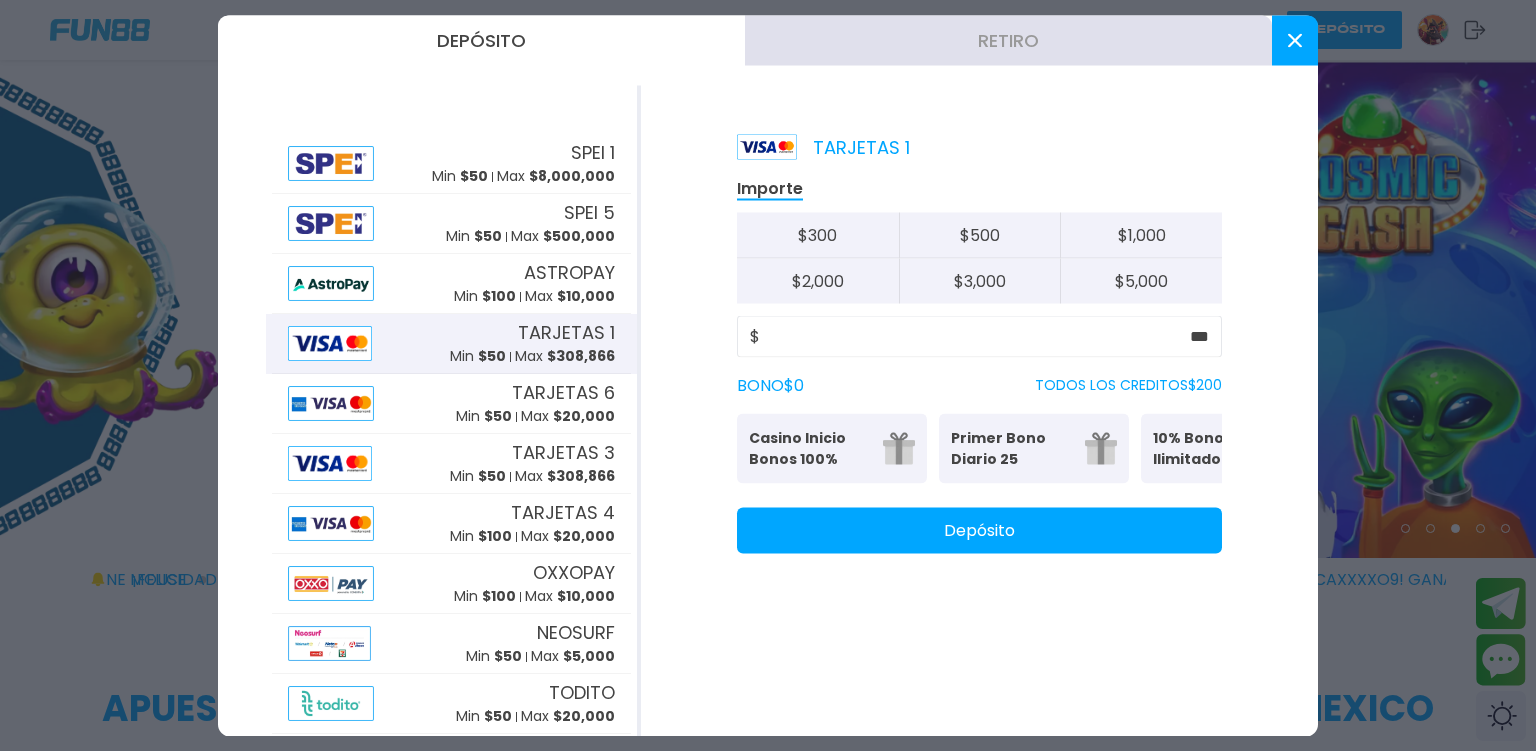 click on "Depósito" at bounding box center (979, 530) 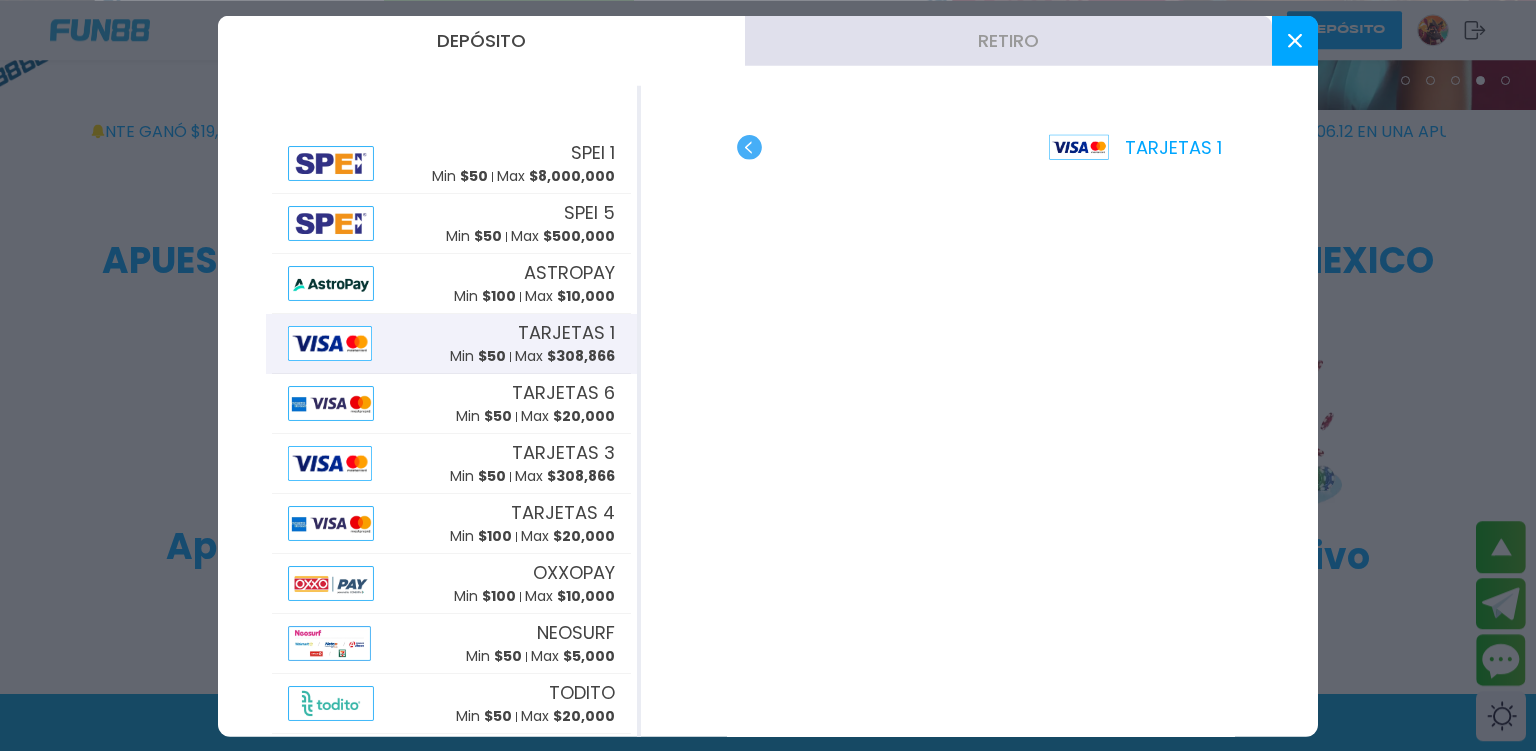 scroll, scrollTop: 528, scrollLeft: 0, axis: vertical 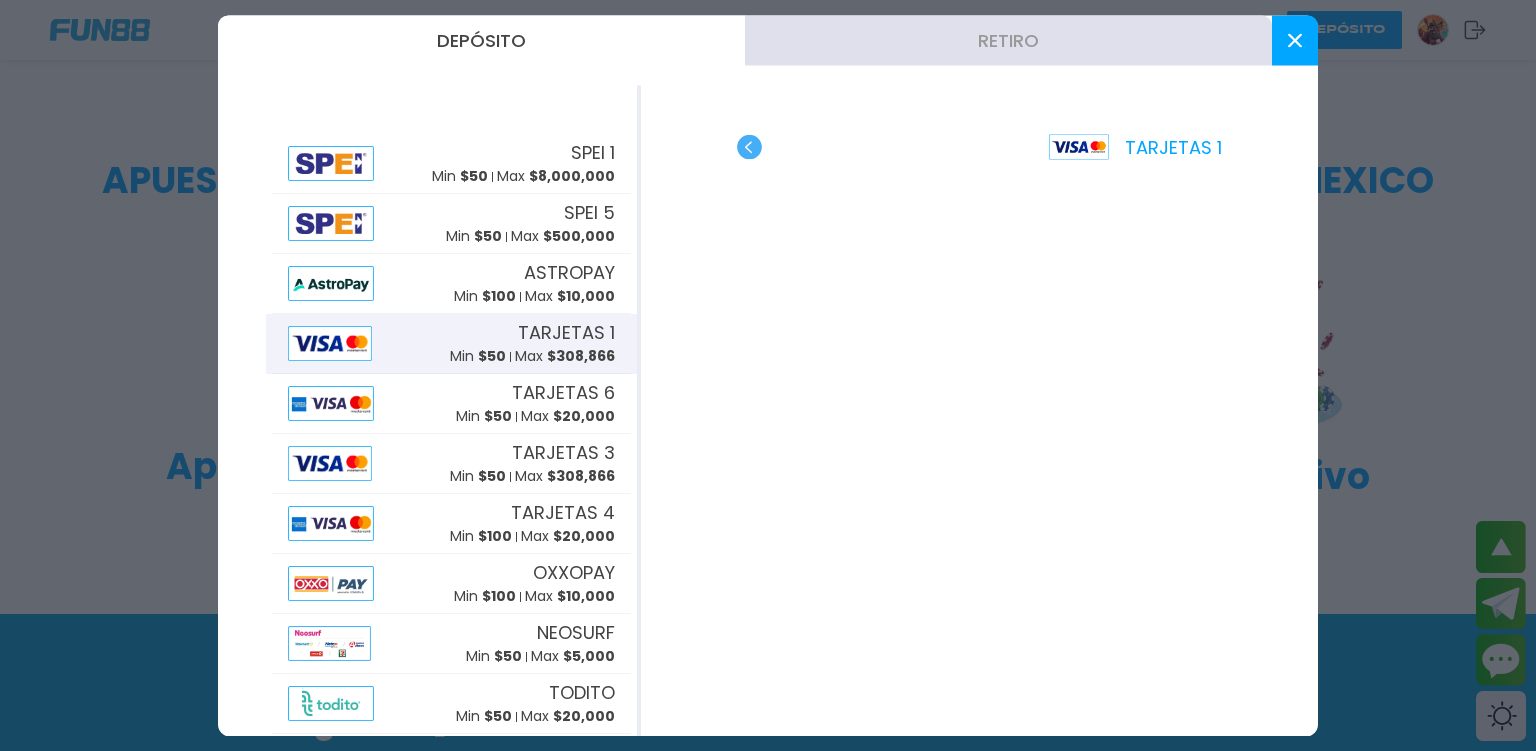 click 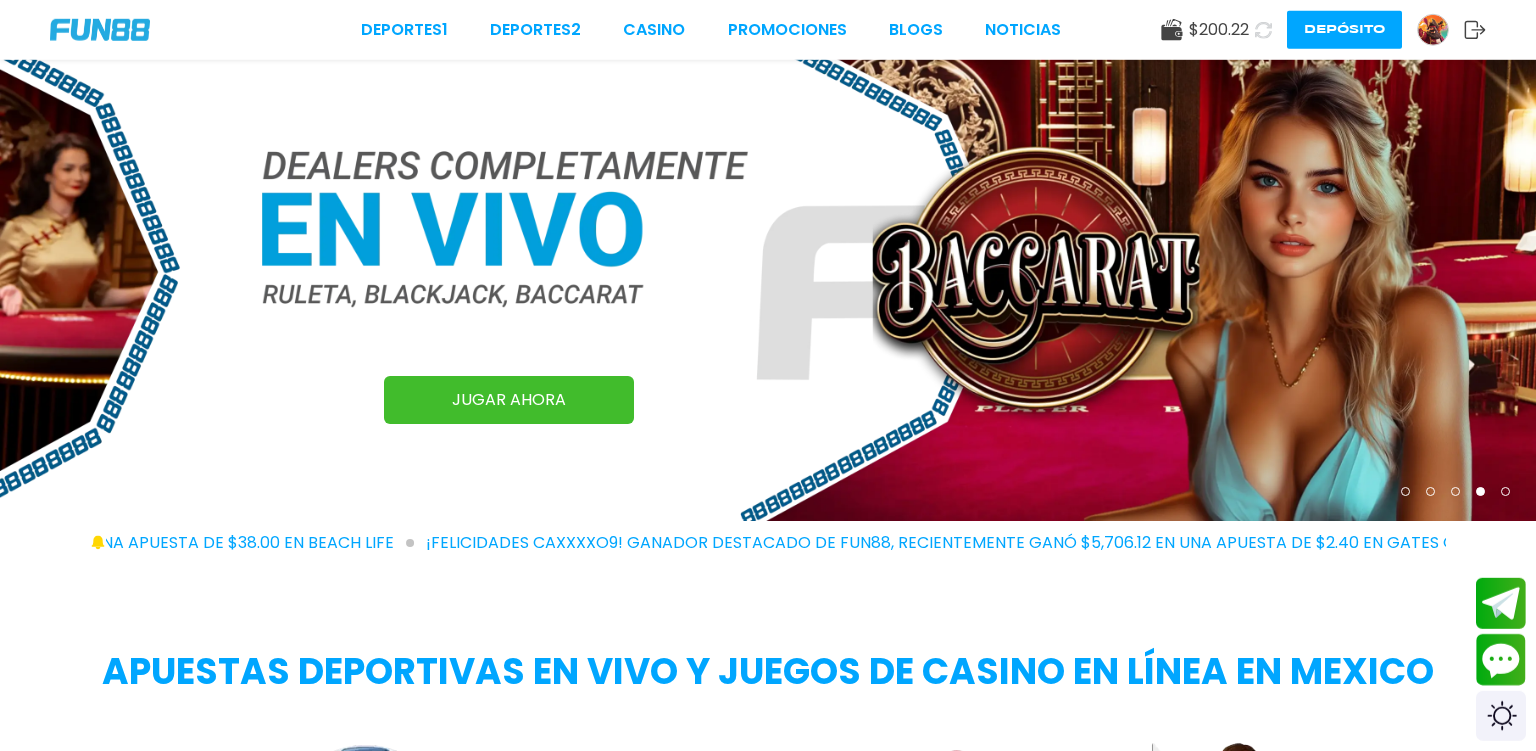 scroll, scrollTop: 0, scrollLeft: 0, axis: both 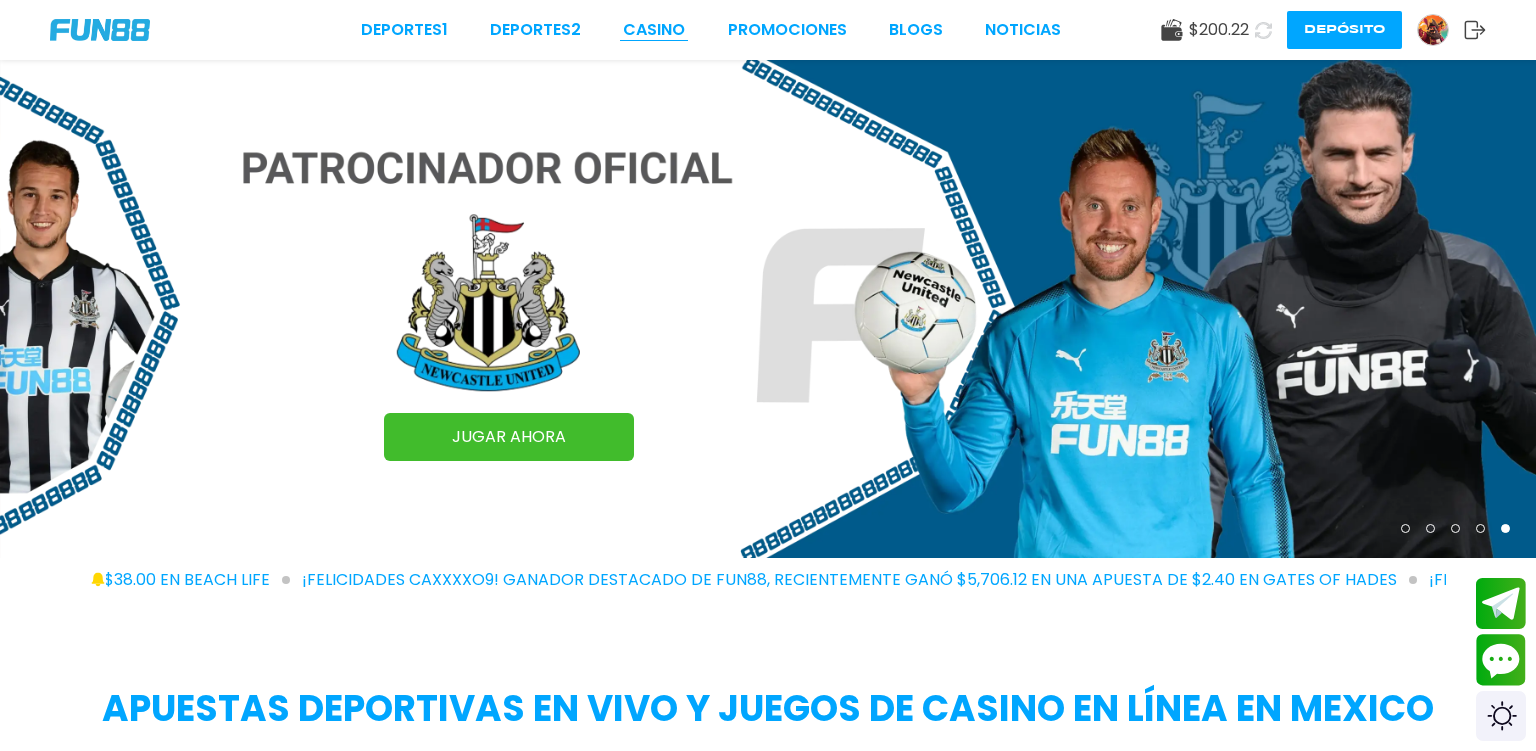 click on "CASINO" at bounding box center [654, 30] 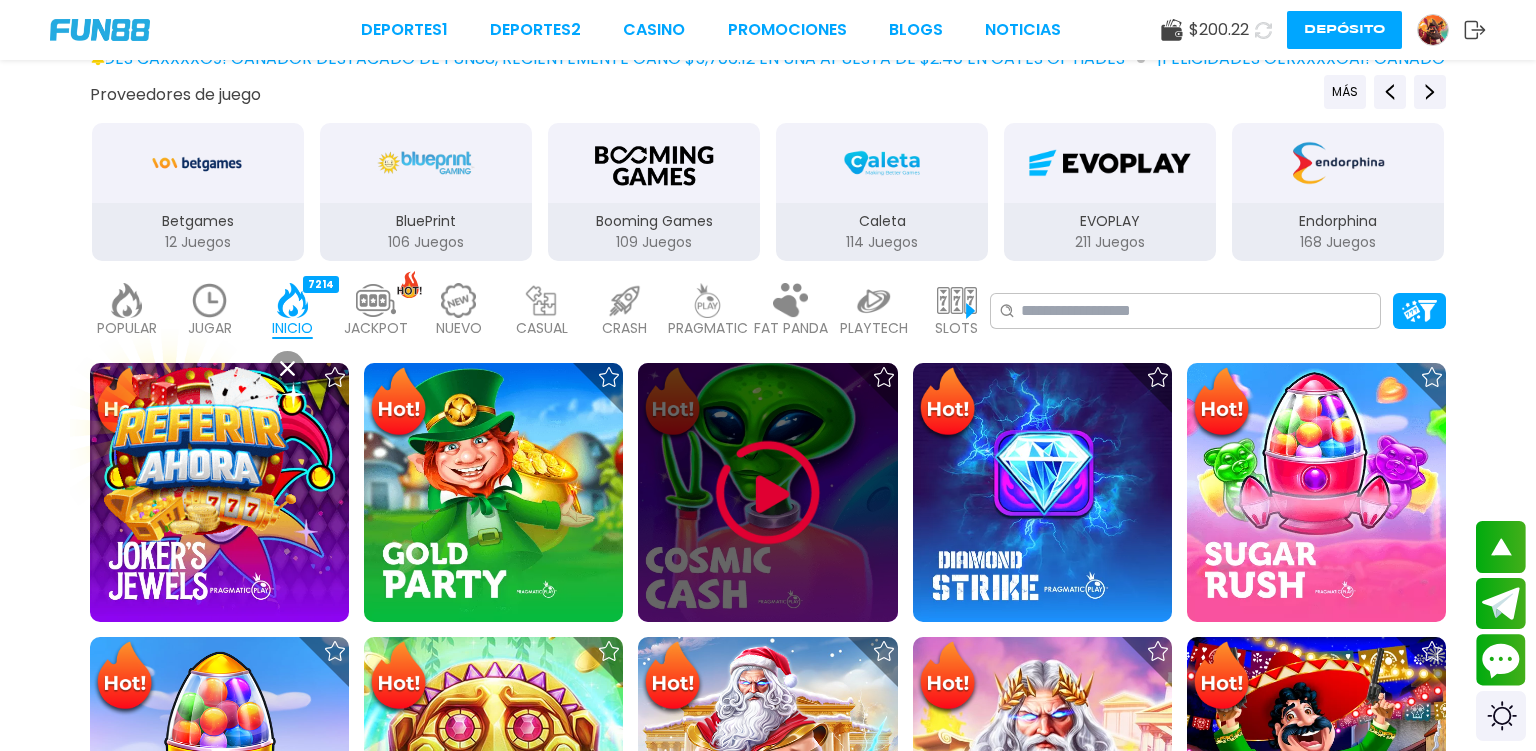 scroll, scrollTop: 0, scrollLeft: 0, axis: both 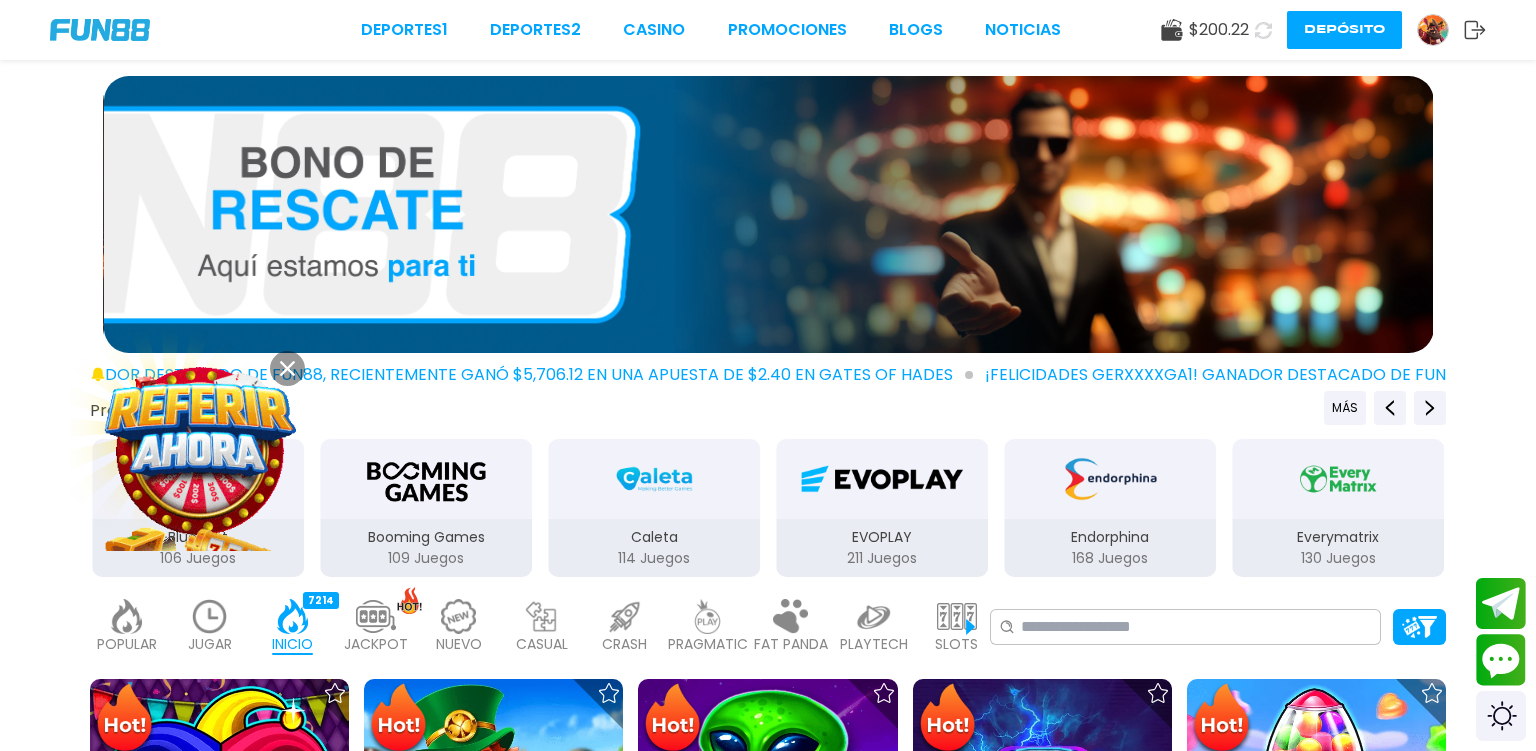 click at bounding box center [210, 616] 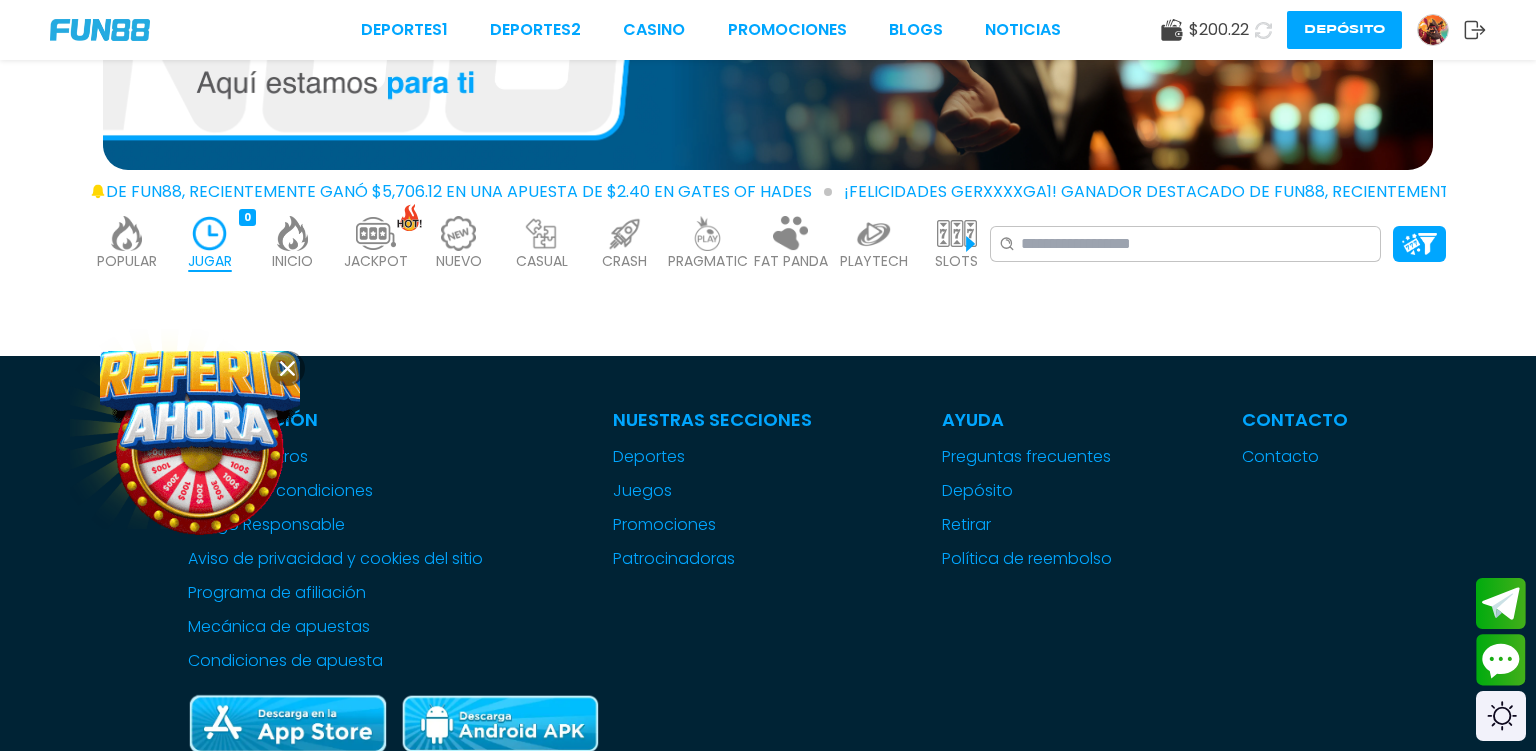 scroll, scrollTop: 211, scrollLeft: 0, axis: vertical 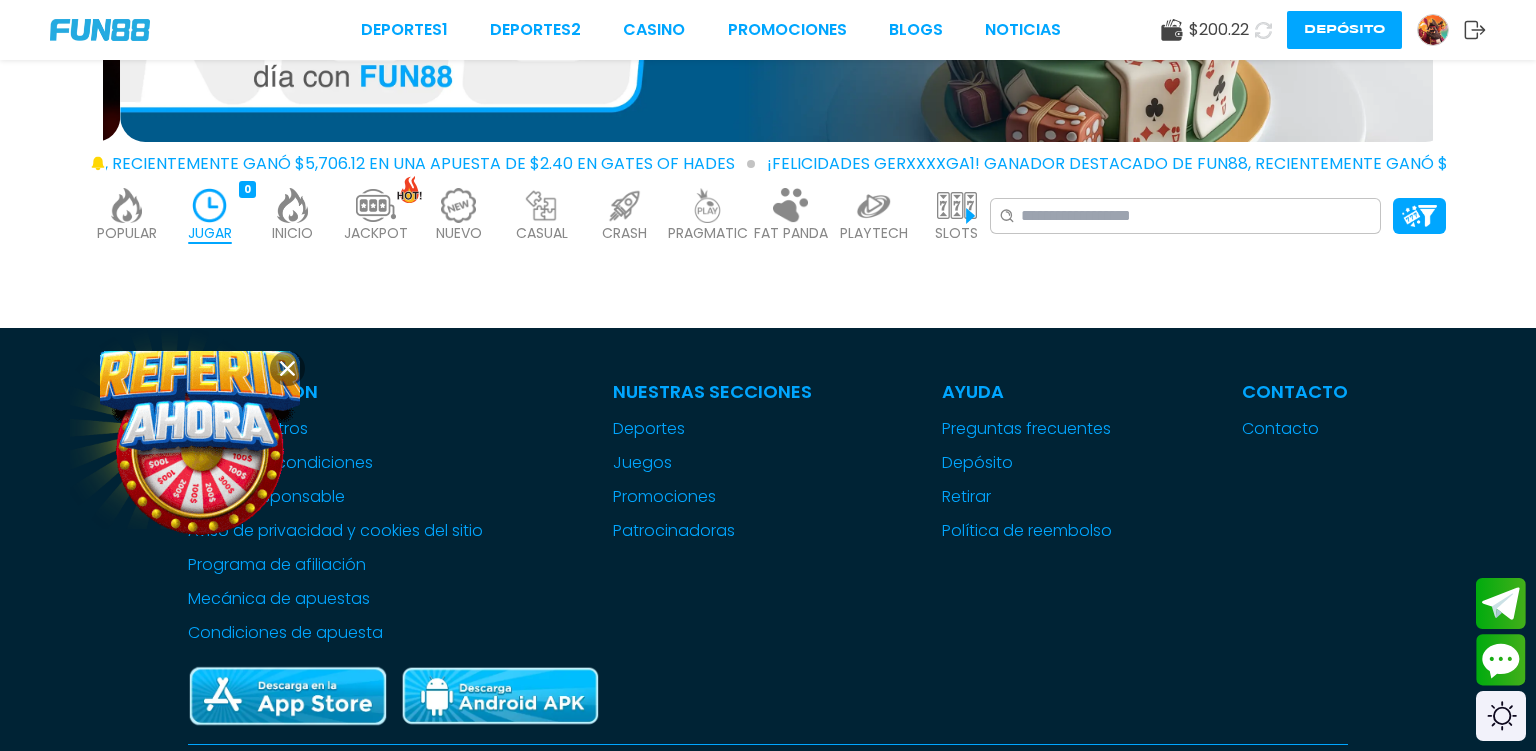 click at bounding box center [287, 368] 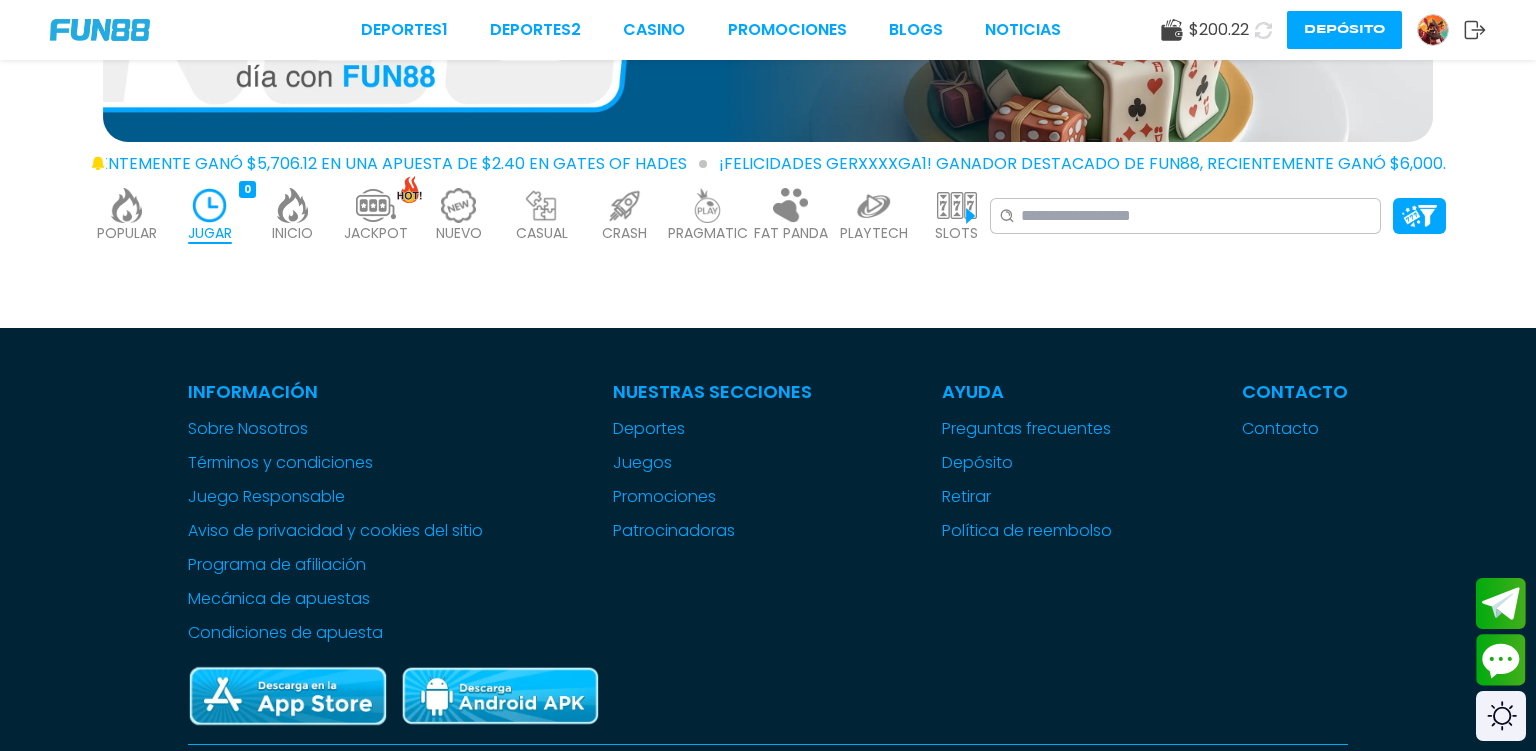 scroll, scrollTop: 0, scrollLeft: 0, axis: both 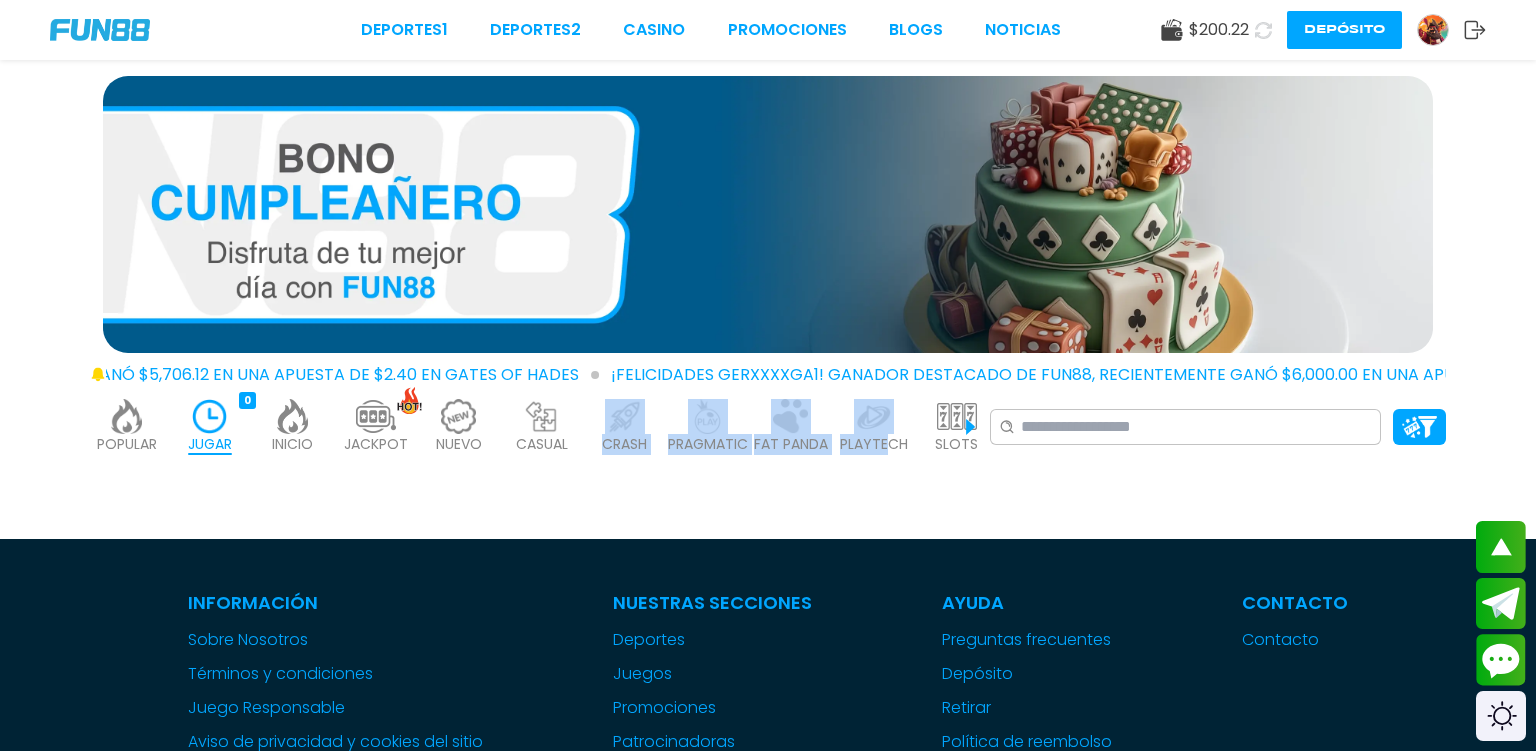 drag, startPoint x: 891, startPoint y: 434, endPoint x: 667, endPoint y: 428, distance: 224.08034 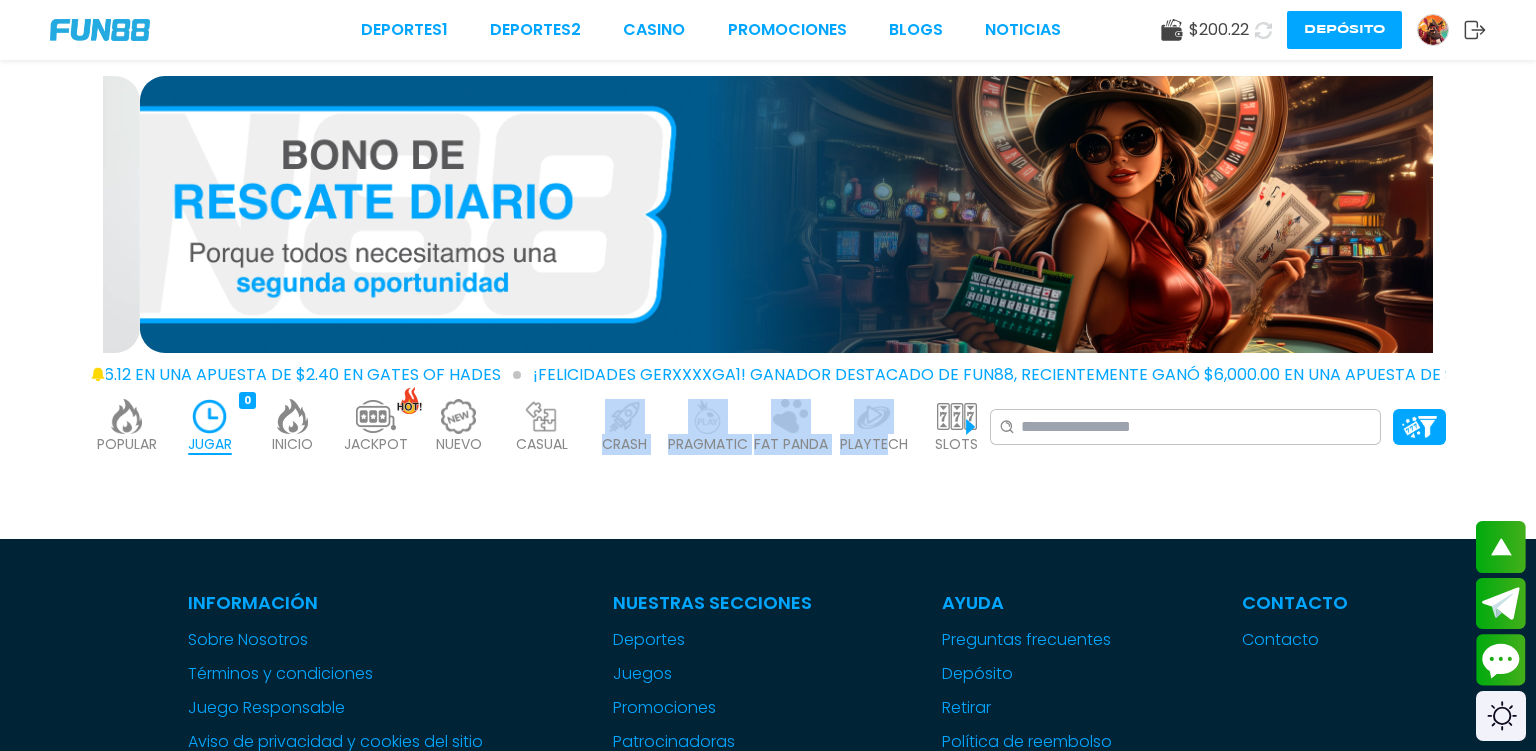 scroll, scrollTop: 0, scrollLeft: 96, axis: horizontal 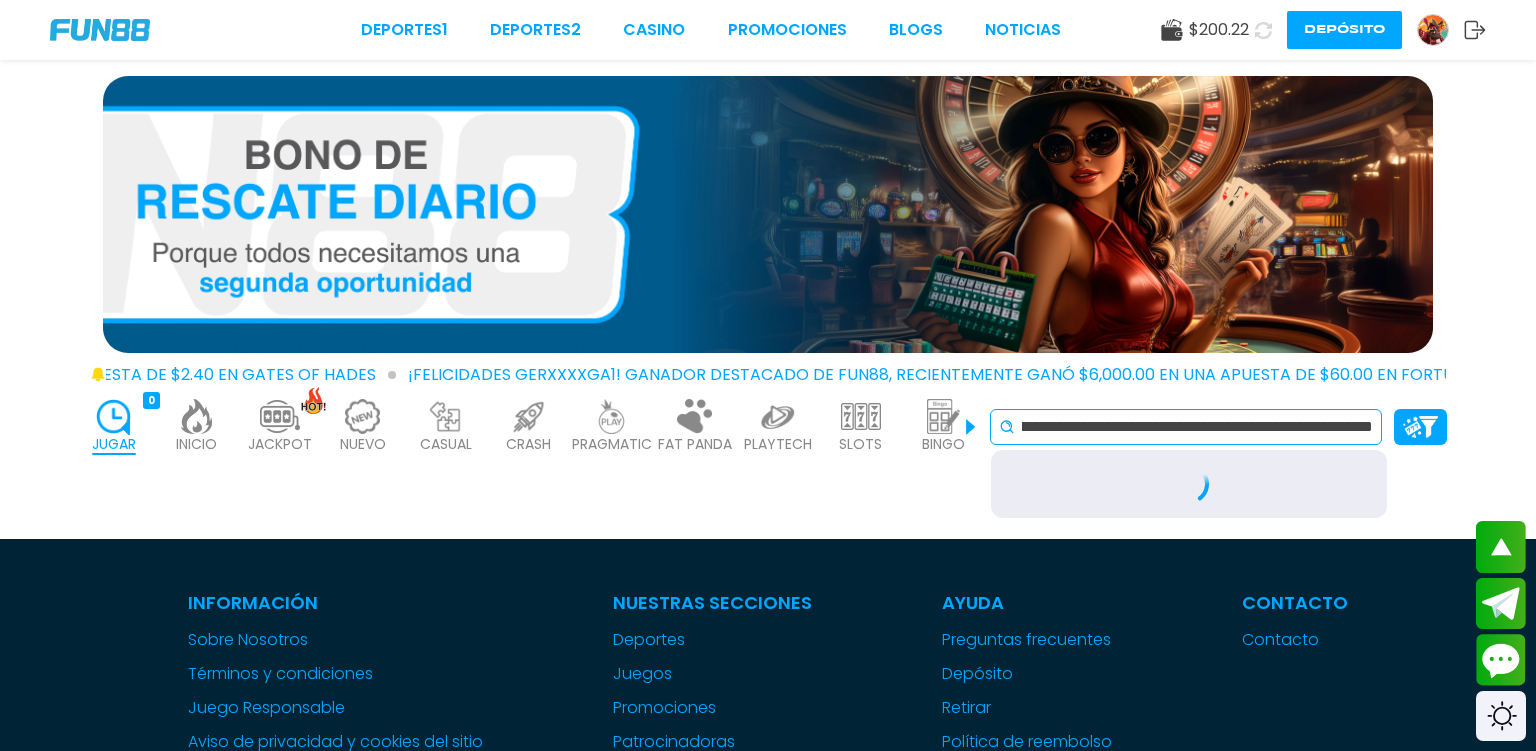 type on "**********" 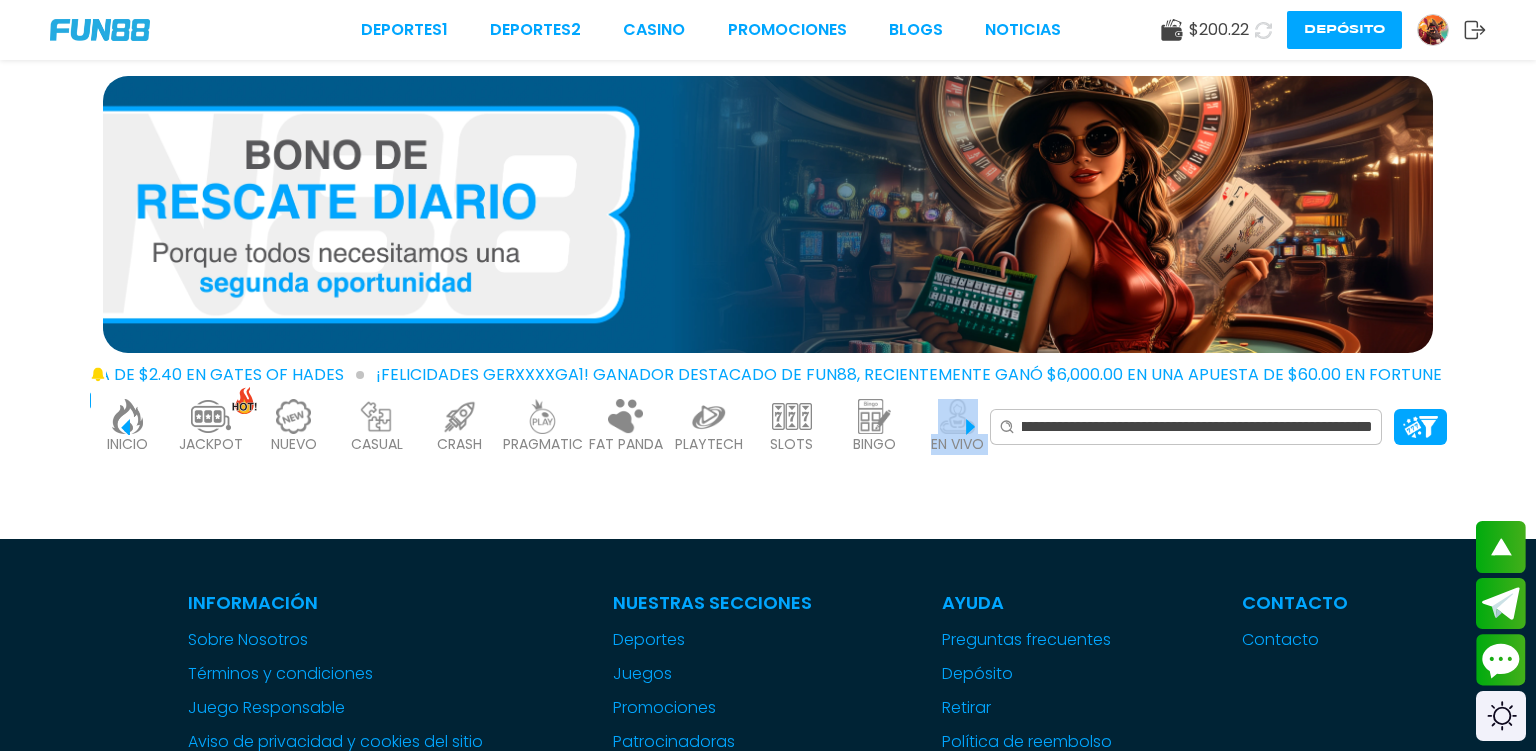scroll, scrollTop: 0, scrollLeft: 441, axis: horizontal 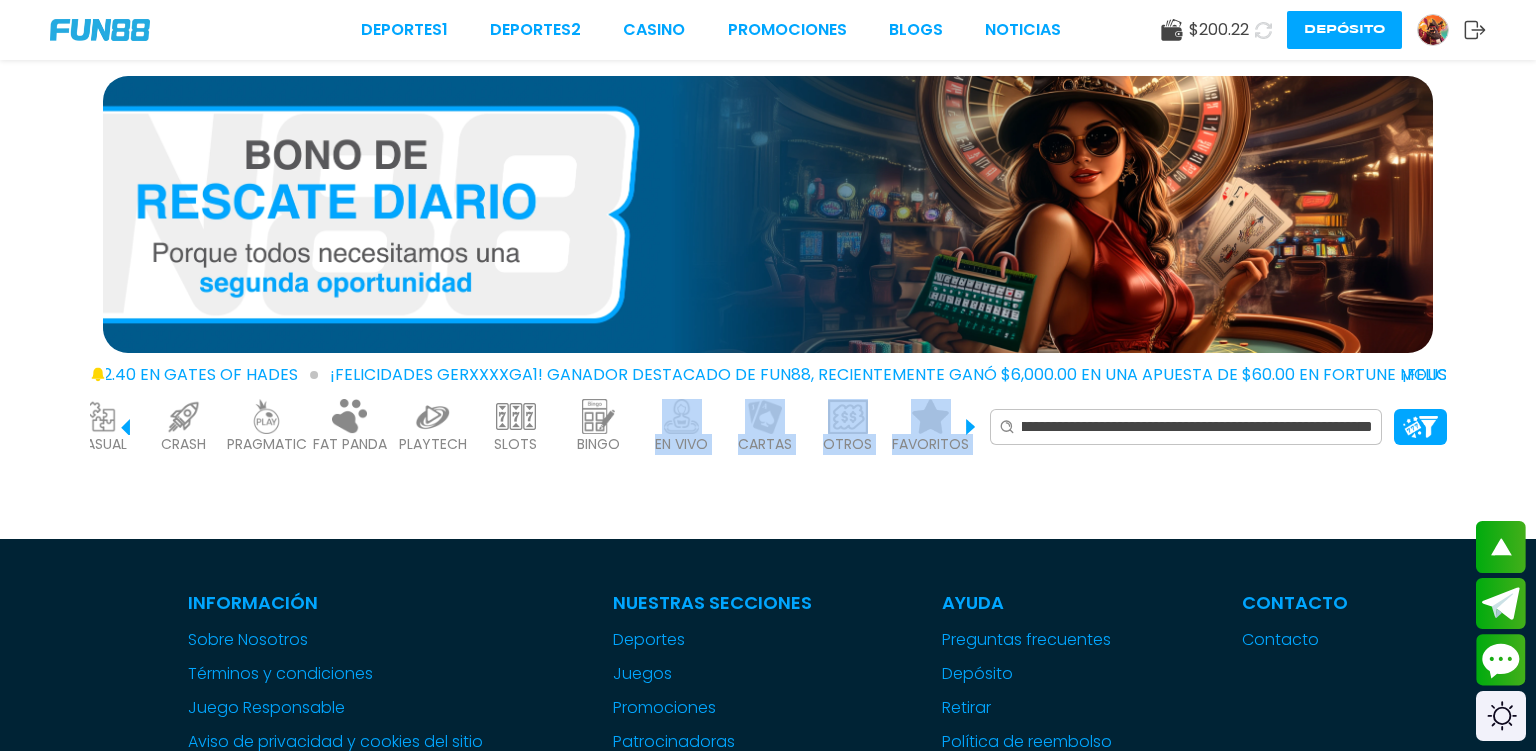 drag, startPoint x: 970, startPoint y: 425, endPoint x: 1034, endPoint y: 420, distance: 64.195015 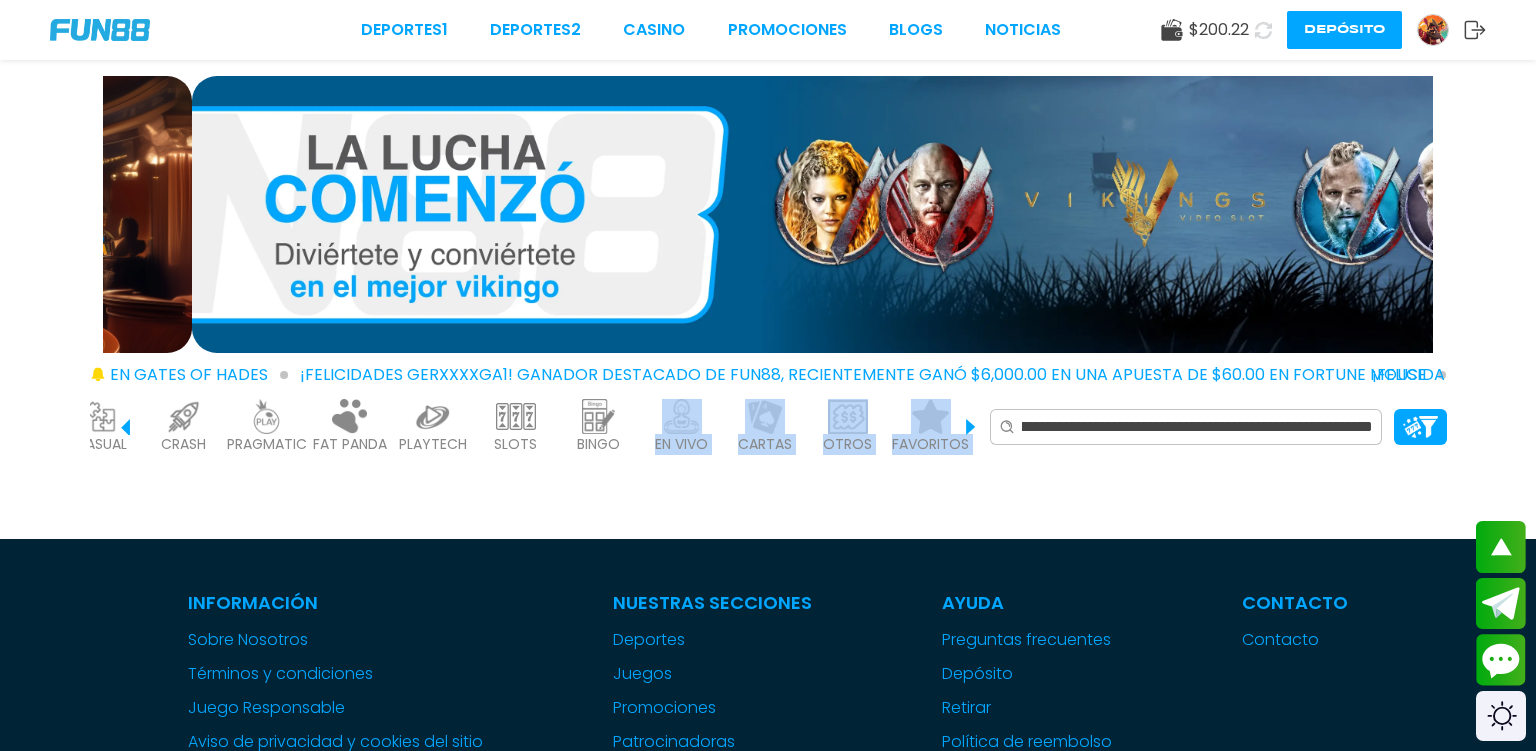 click on "FAVORITOS 11" at bounding box center (930, 427) 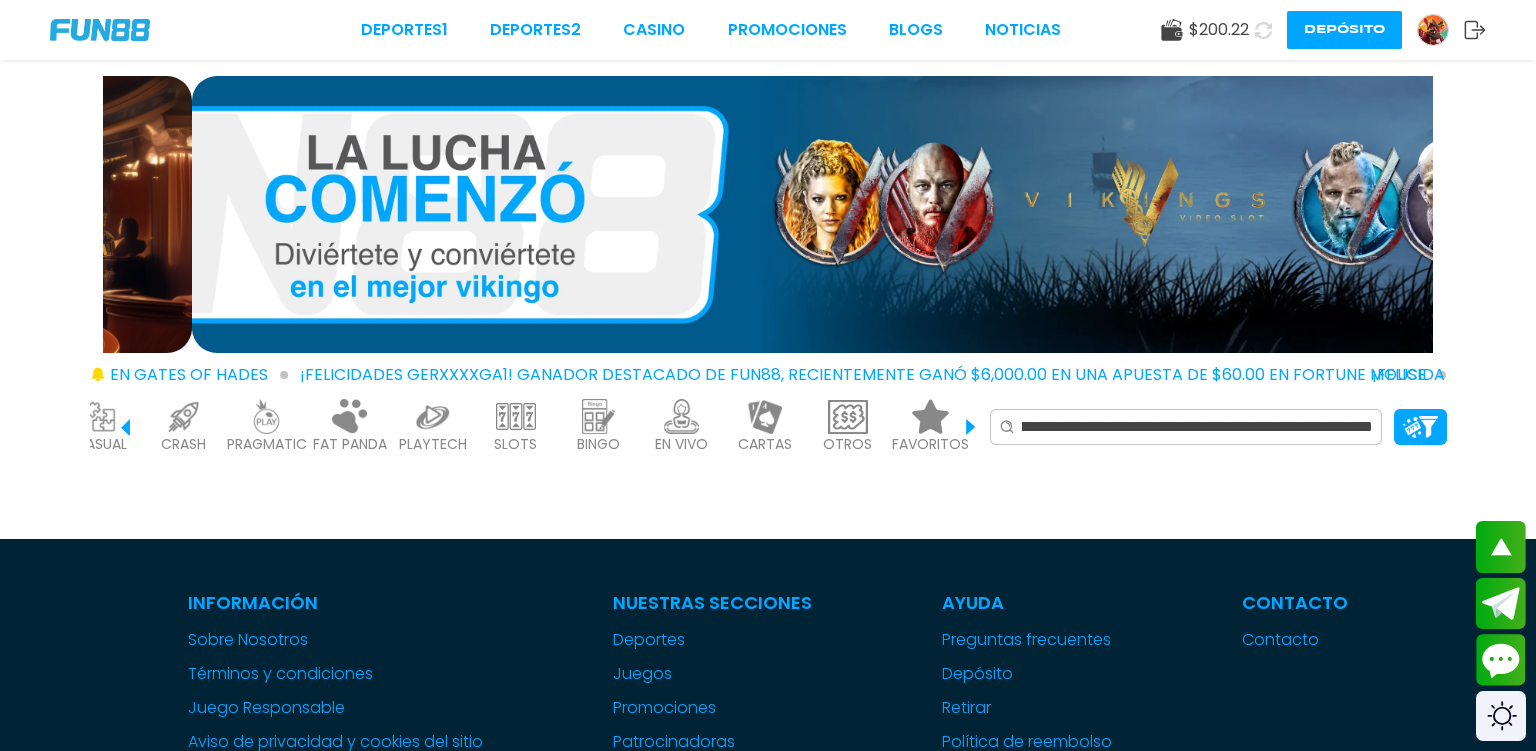 scroll, scrollTop: 0, scrollLeft: 258, axis: horizontal 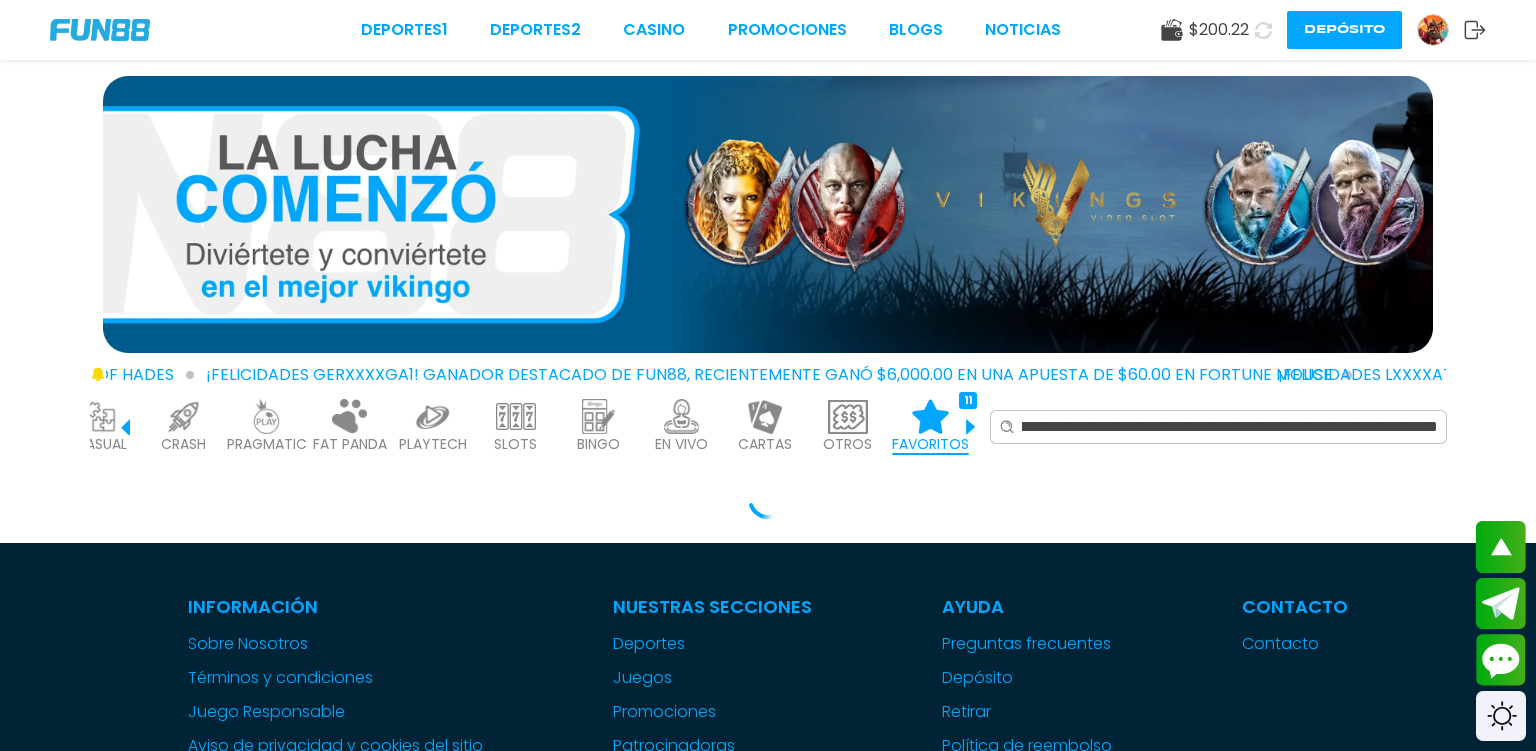 click at bounding box center (931, 416) 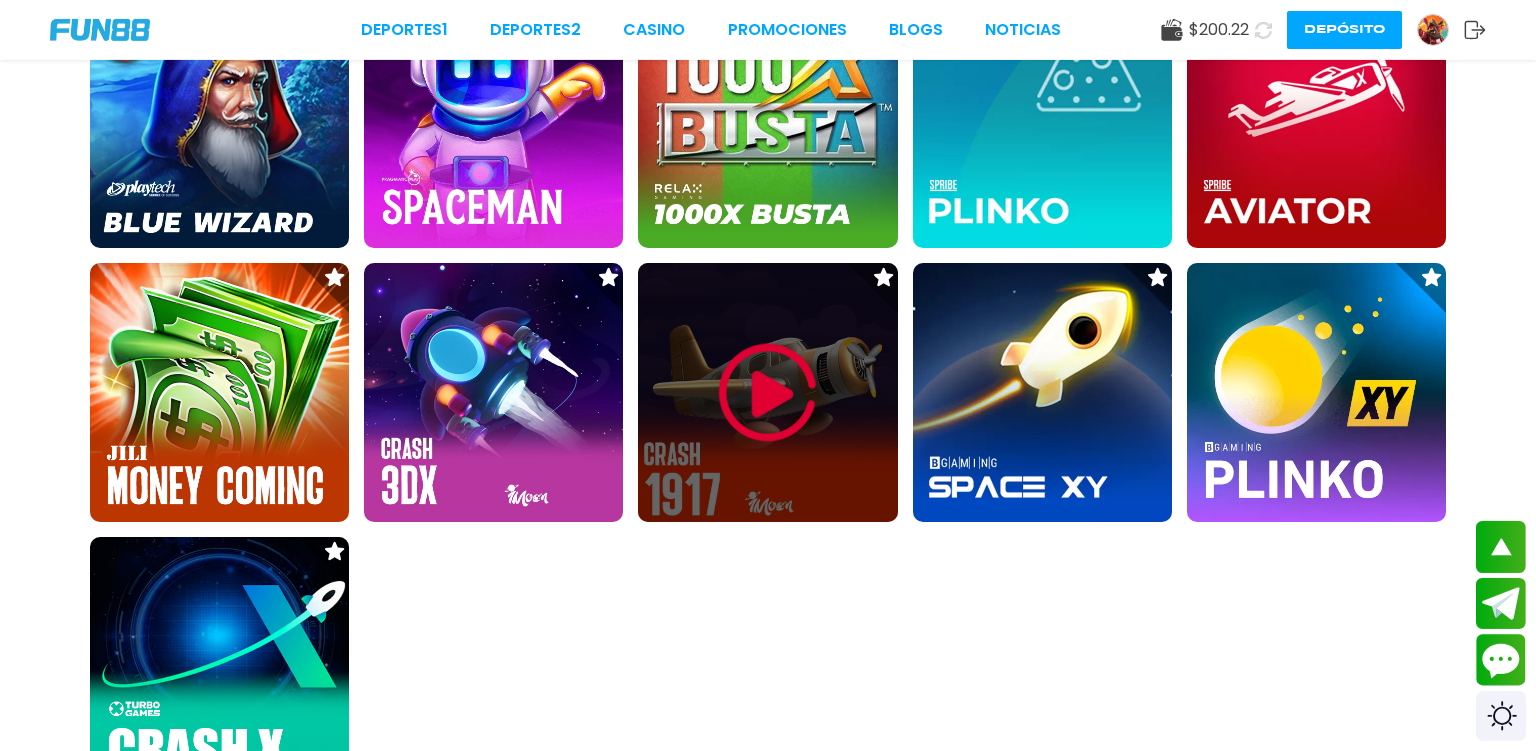 scroll, scrollTop: 528, scrollLeft: 0, axis: vertical 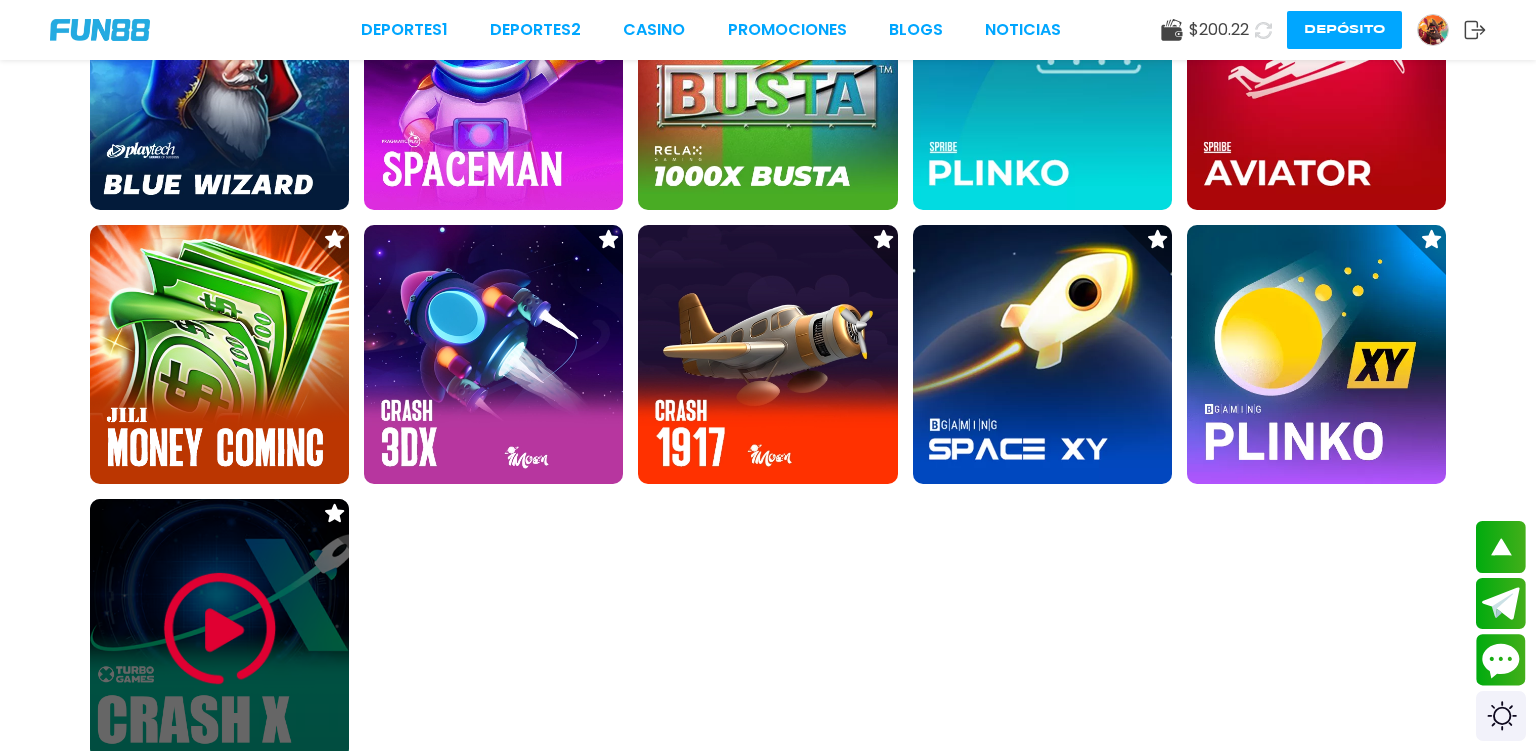 click at bounding box center [220, 629] 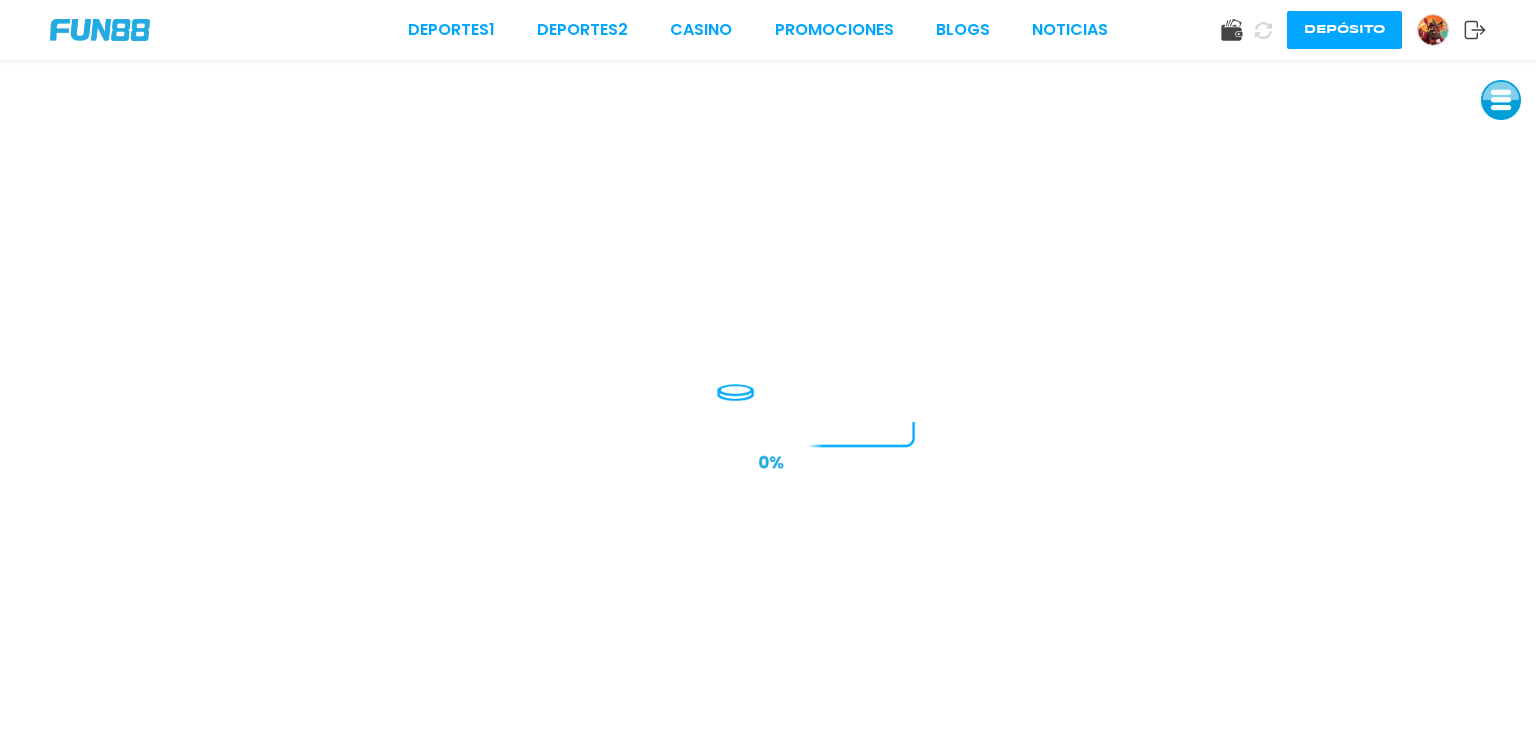 scroll, scrollTop: 0, scrollLeft: 0, axis: both 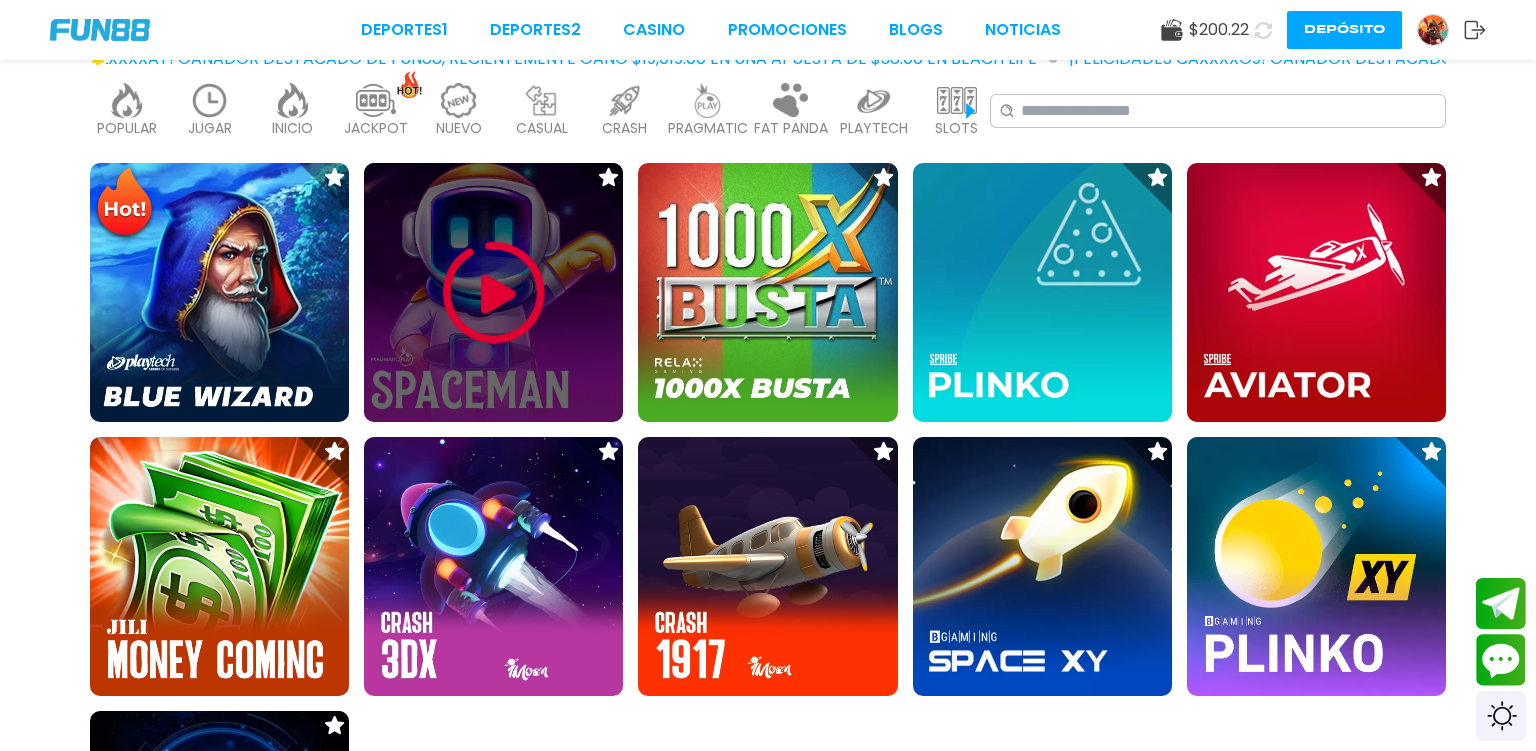 click at bounding box center [494, 293] 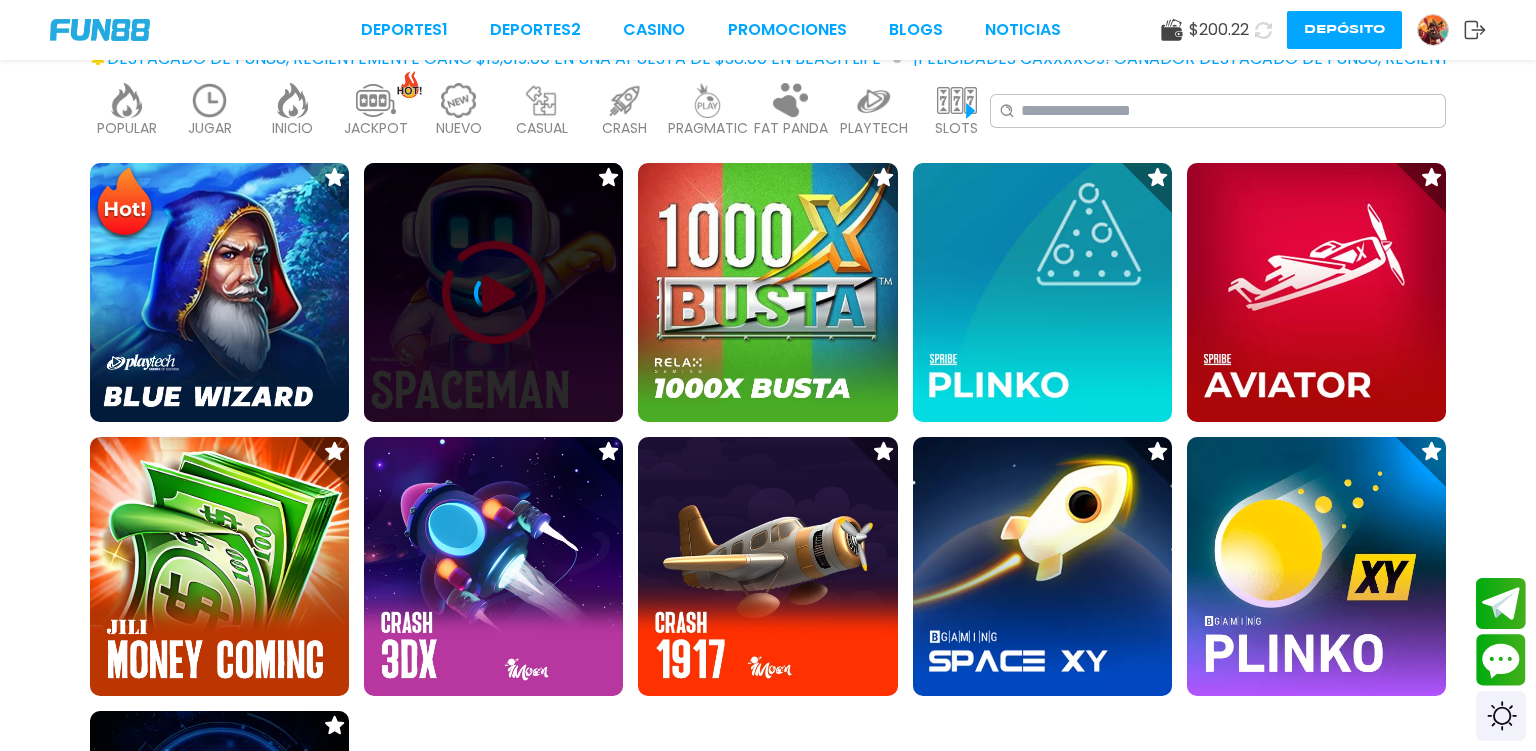 scroll, scrollTop: 0, scrollLeft: 0, axis: both 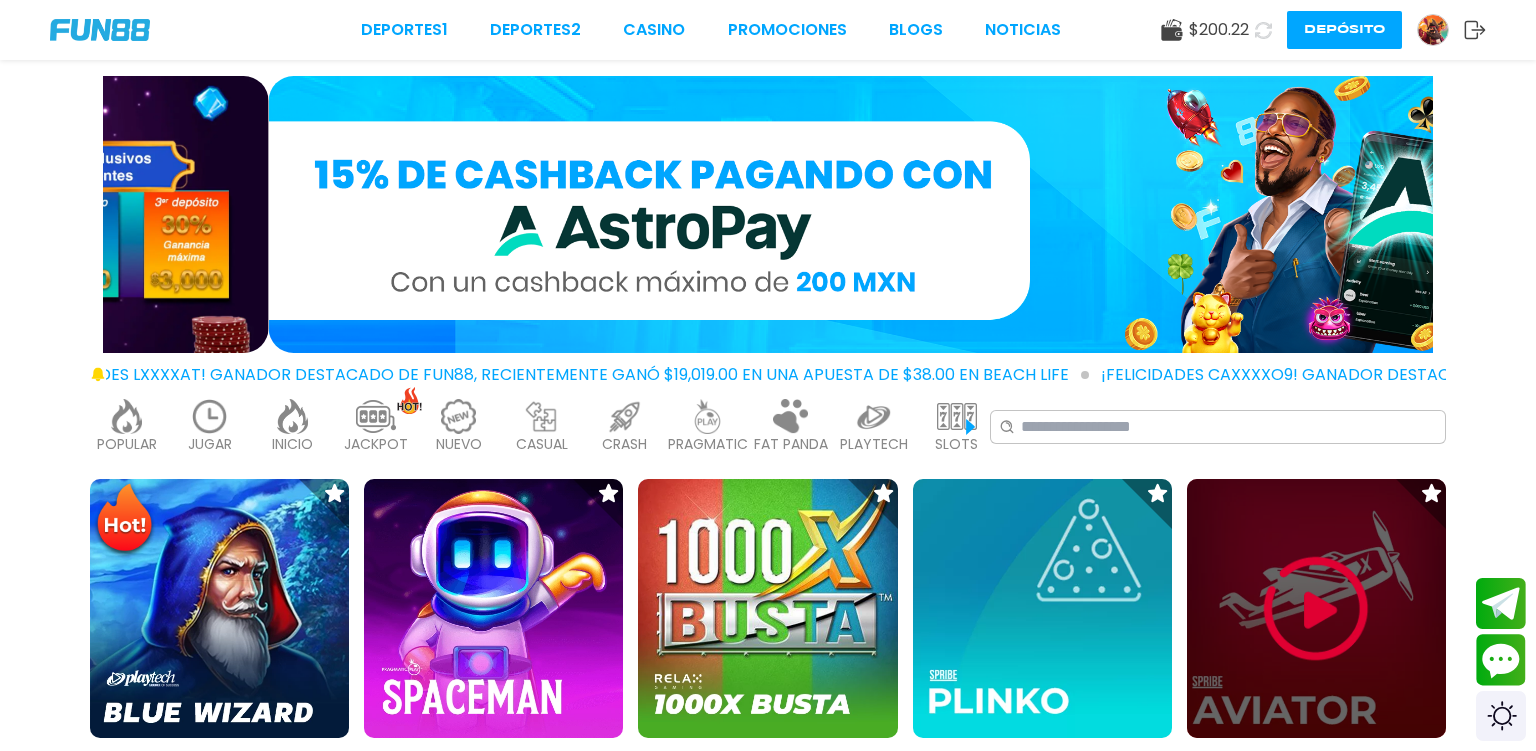 click at bounding box center (1316, 609) 